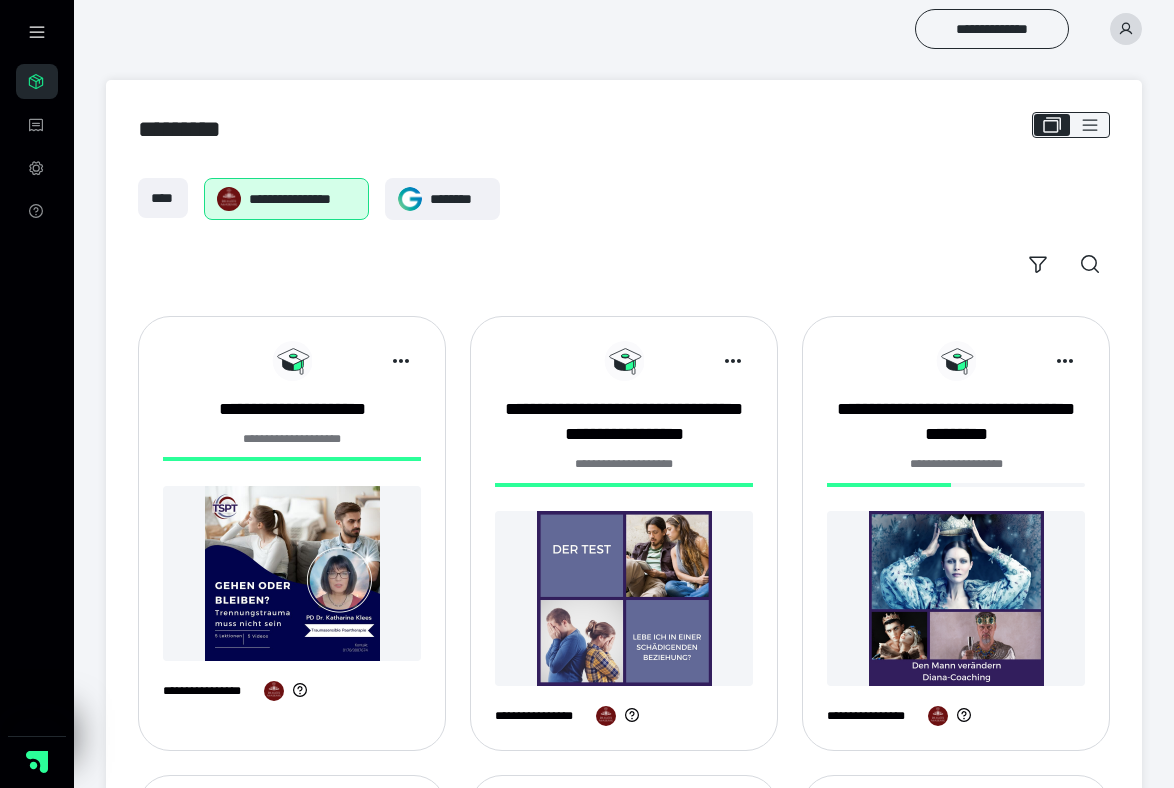 scroll, scrollTop: 0, scrollLeft: 0, axis: both 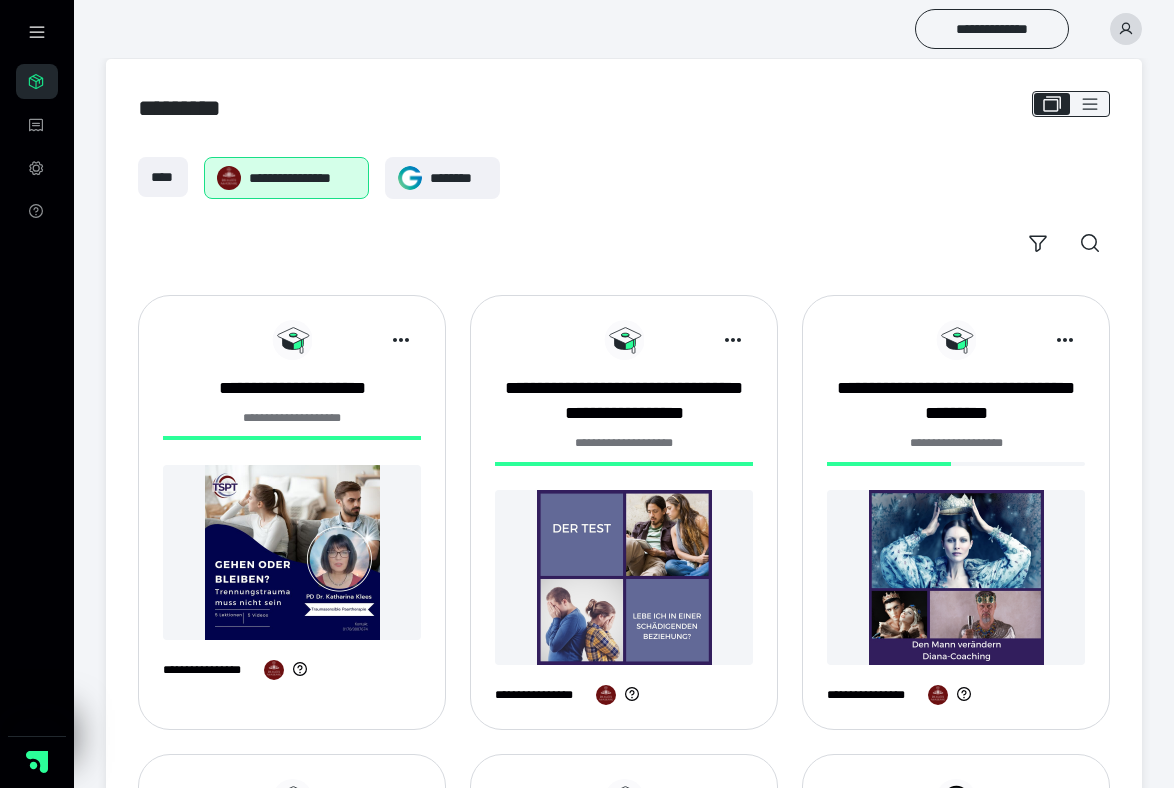click at bounding box center [1126, 29] 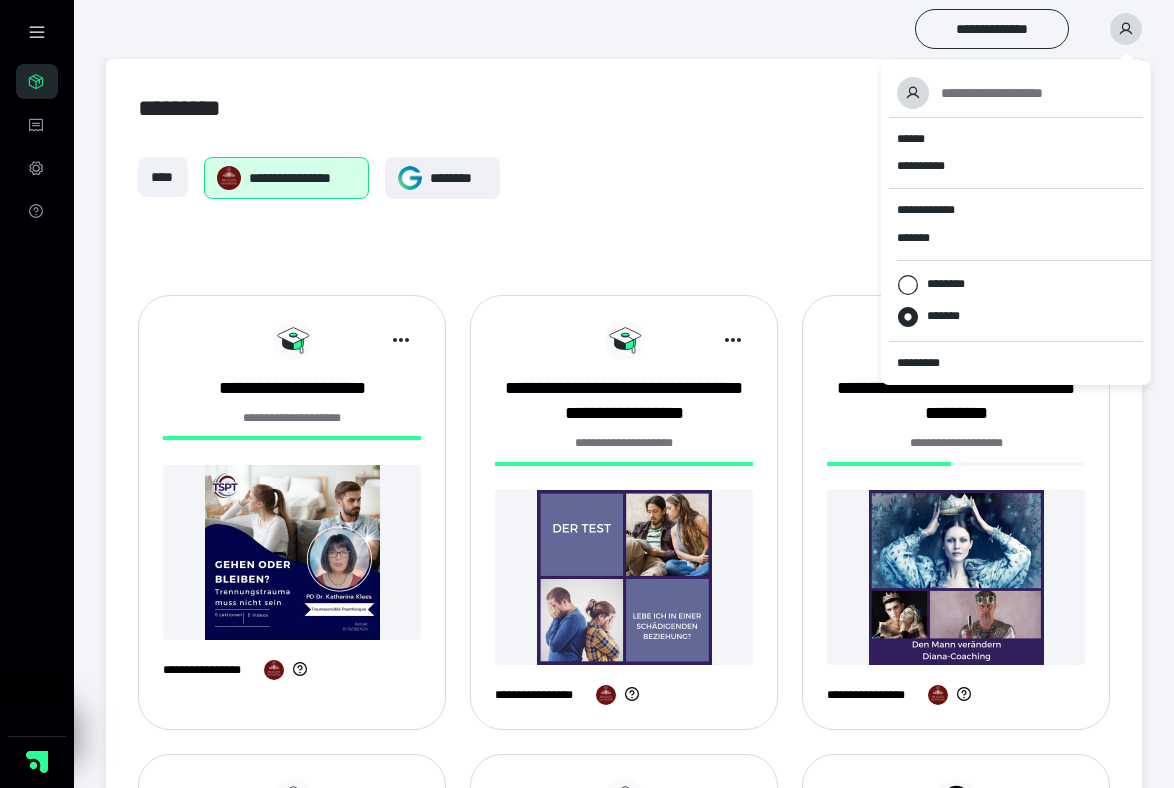 click on "**********" at bounding box center [624, 178] 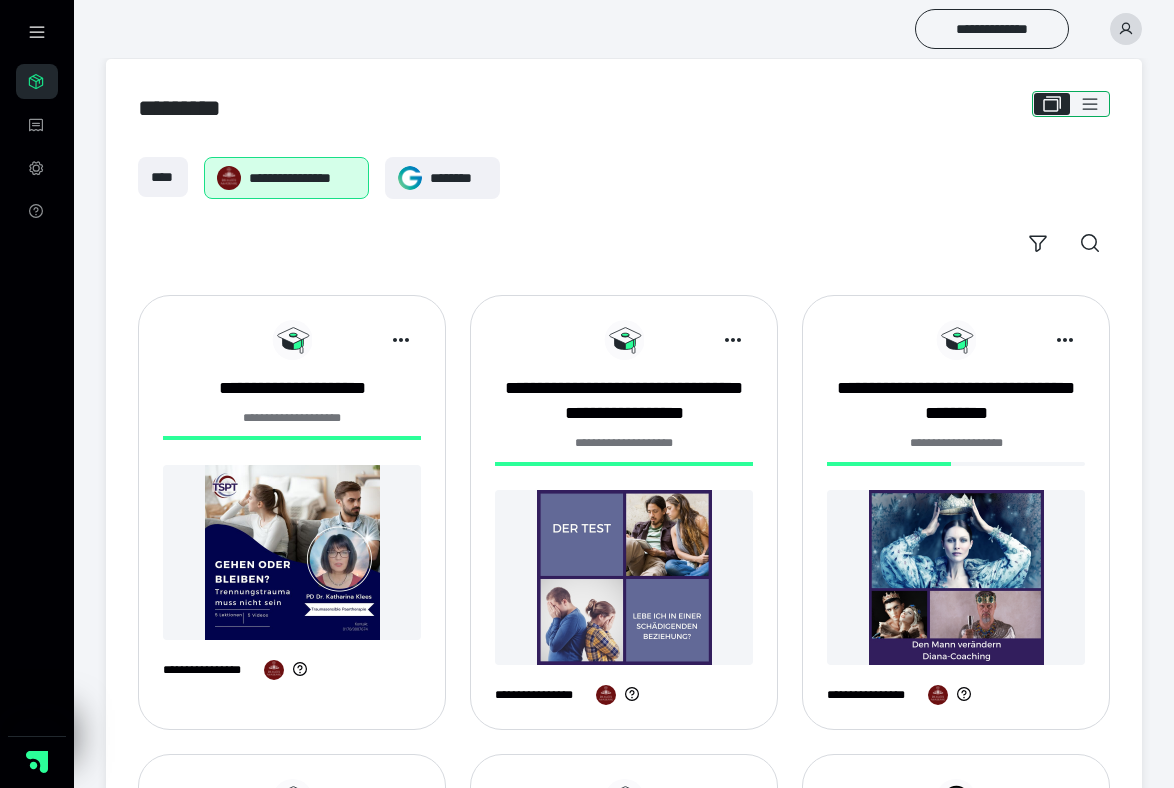 click 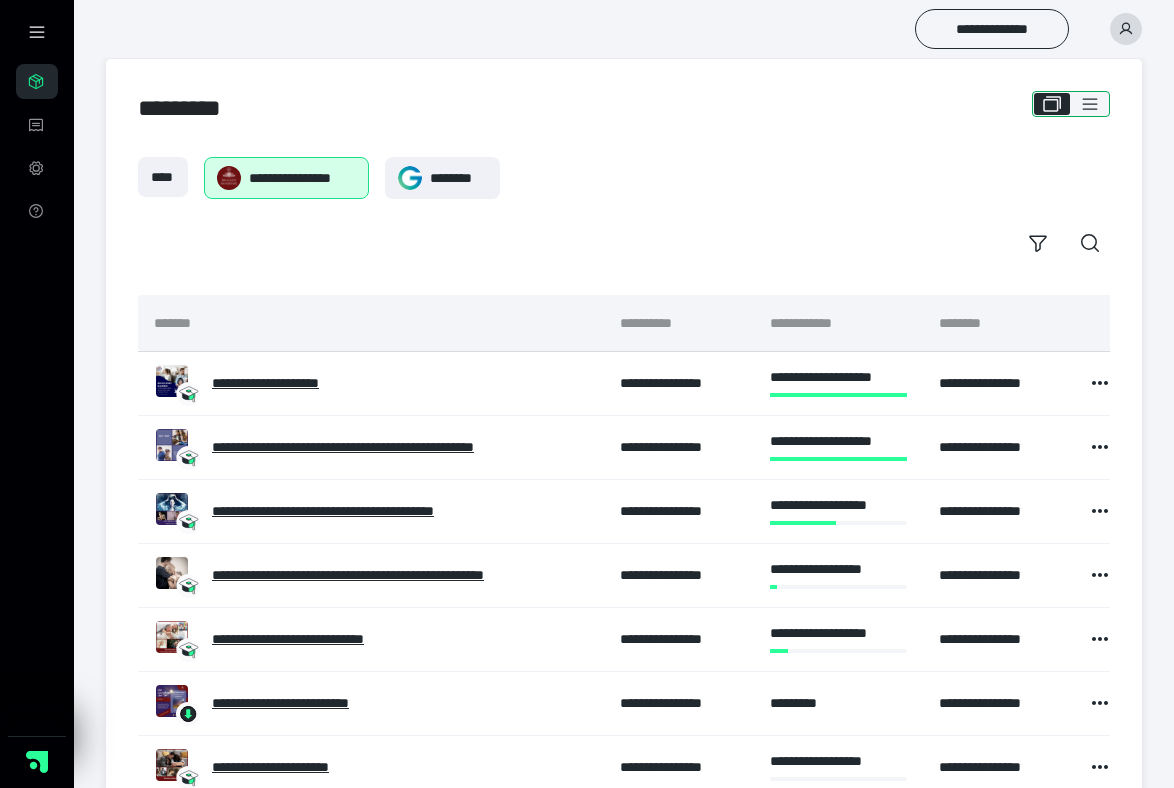click 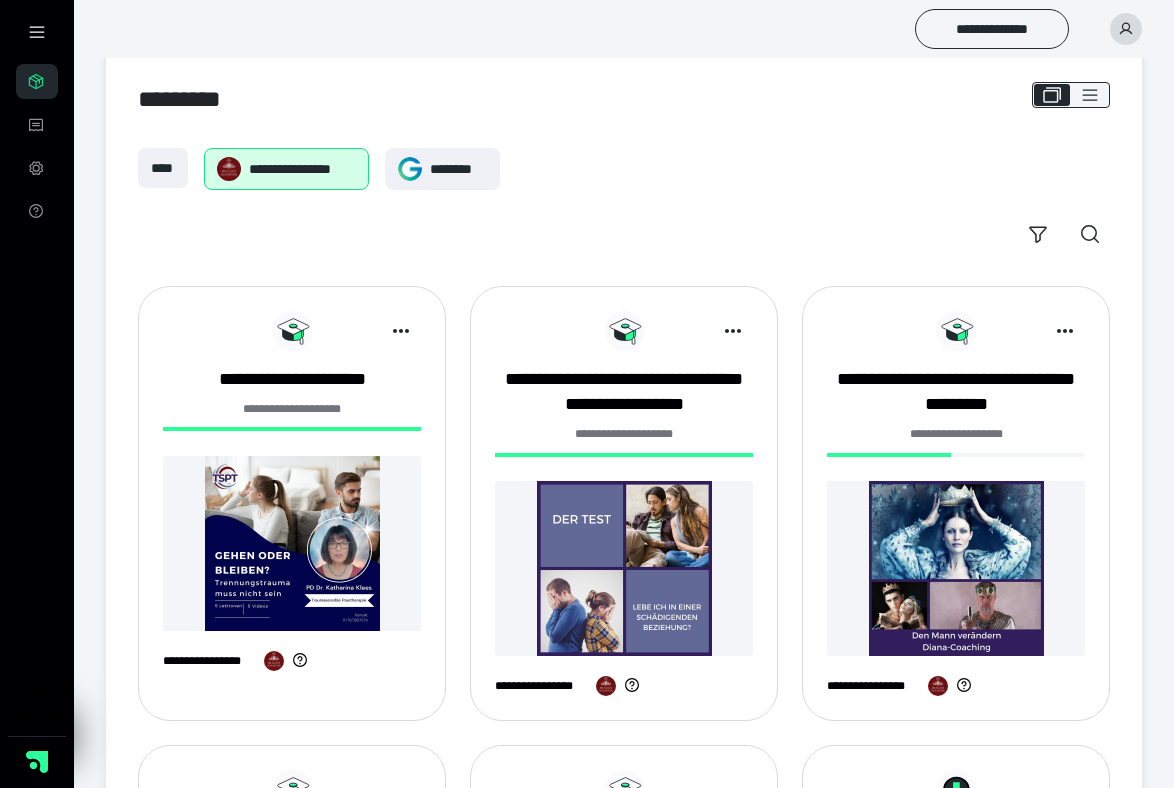 scroll, scrollTop: 0, scrollLeft: 0, axis: both 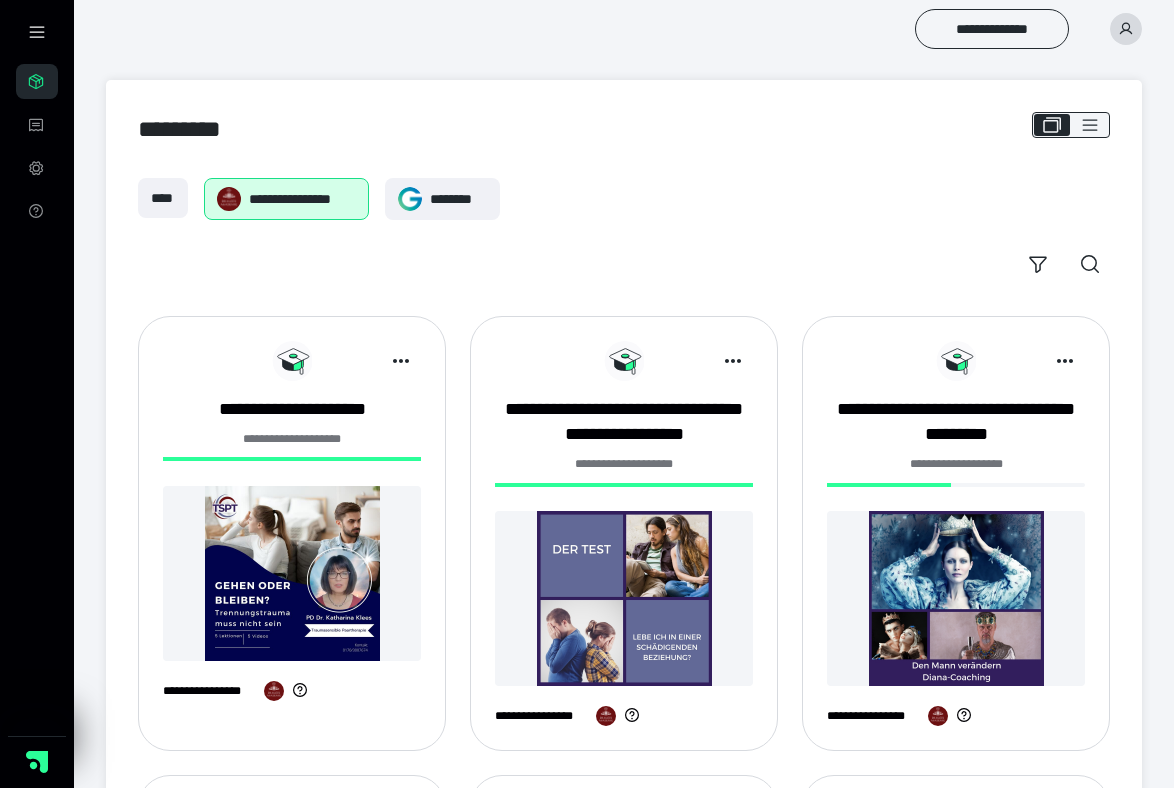 click at bounding box center (1126, 29) 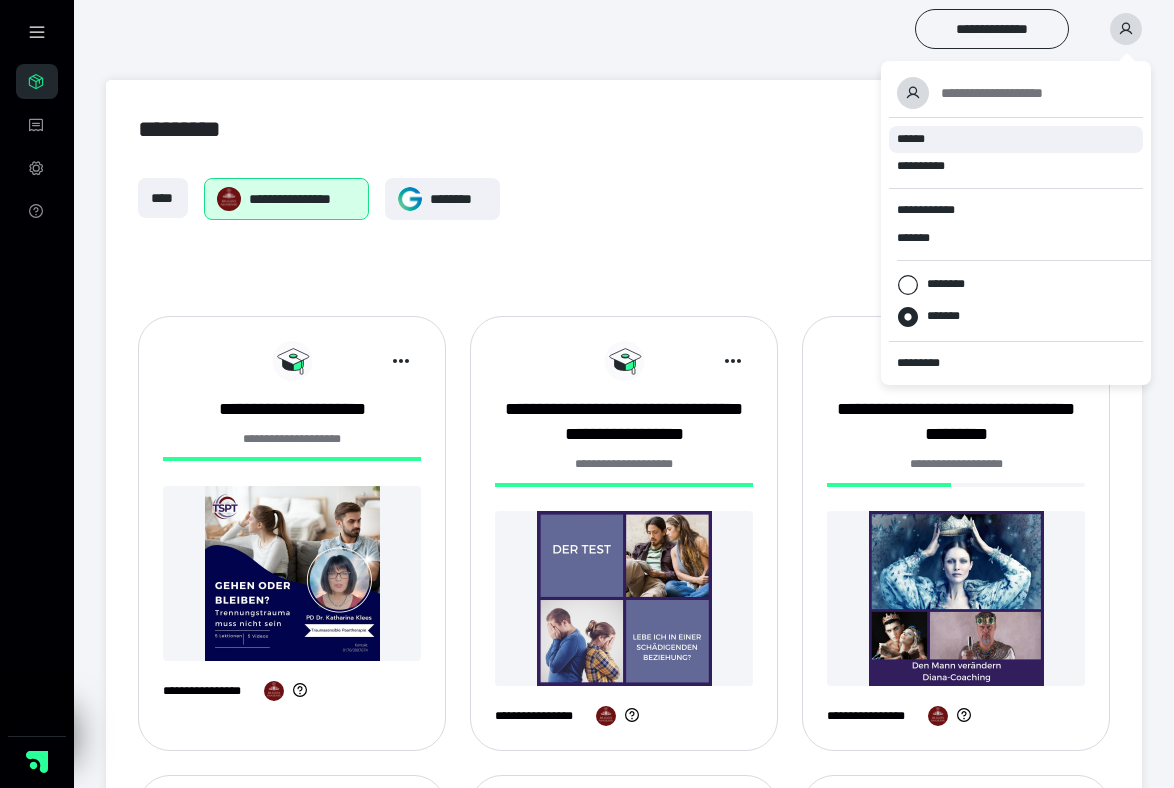 click on "******" at bounding box center (911, 139) 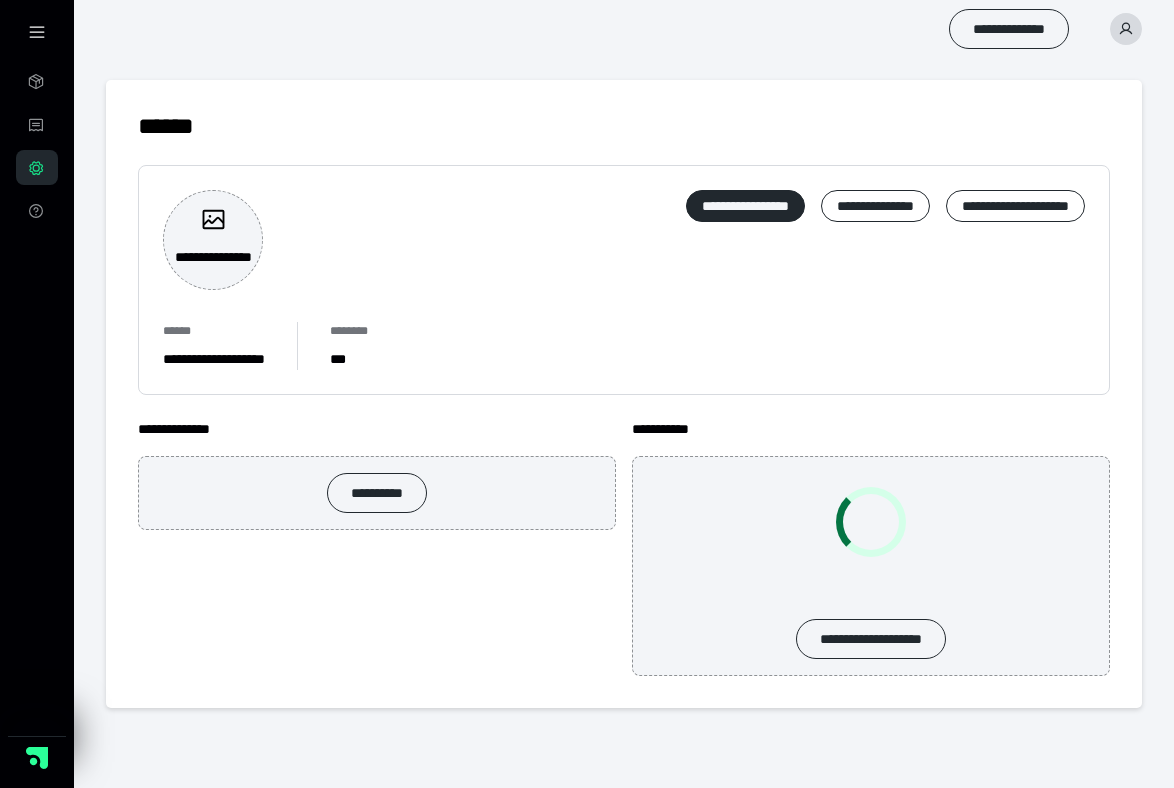scroll, scrollTop: 0, scrollLeft: 0, axis: both 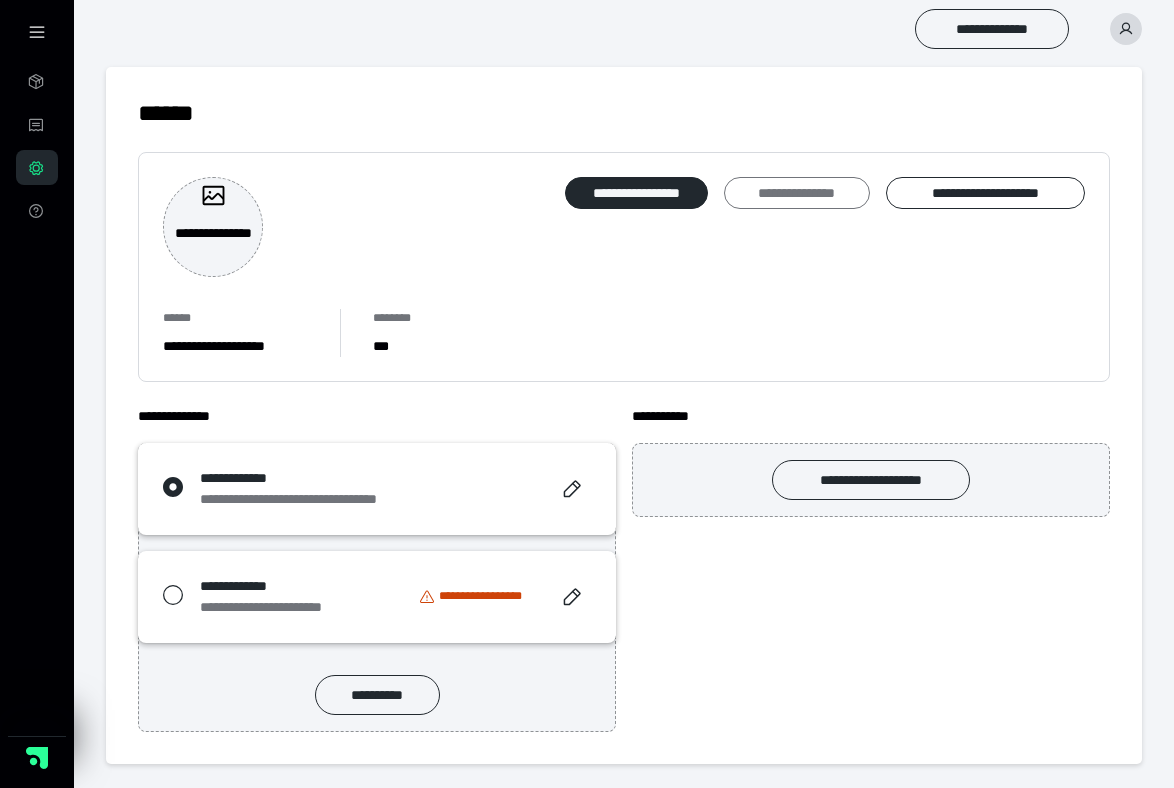 click on "**********" at bounding box center (796, 193) 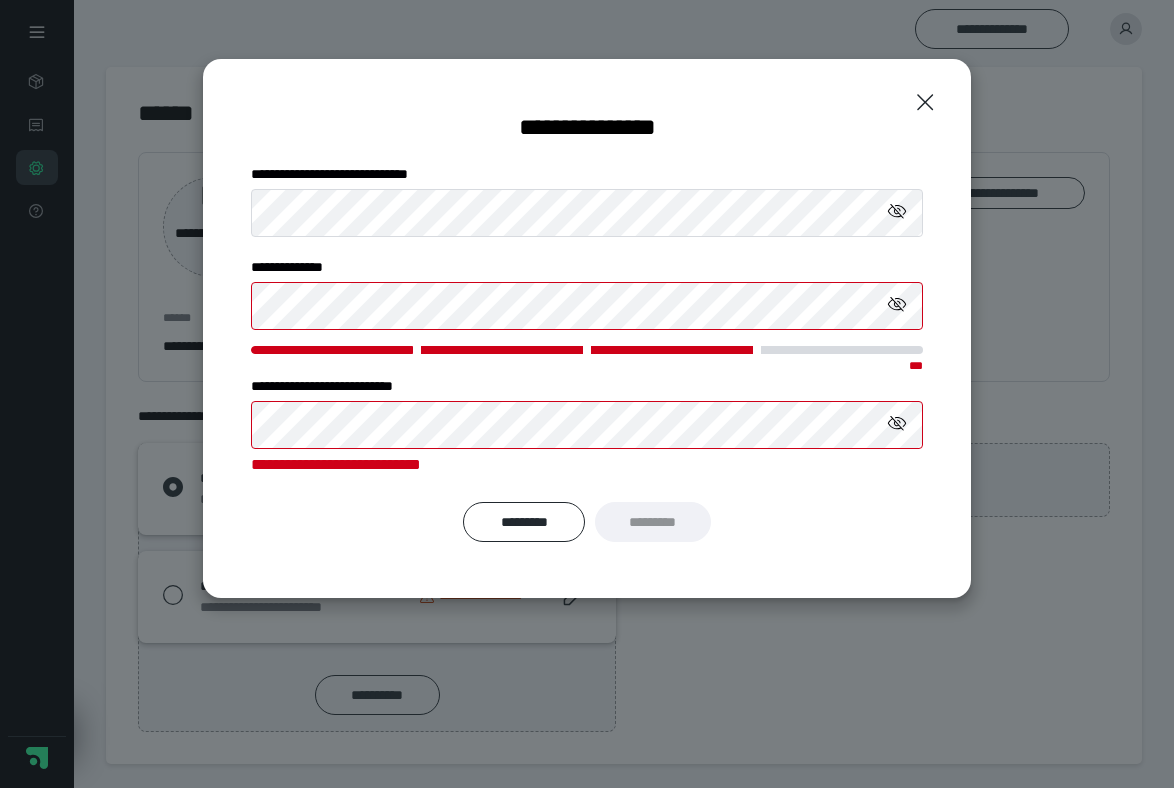 click 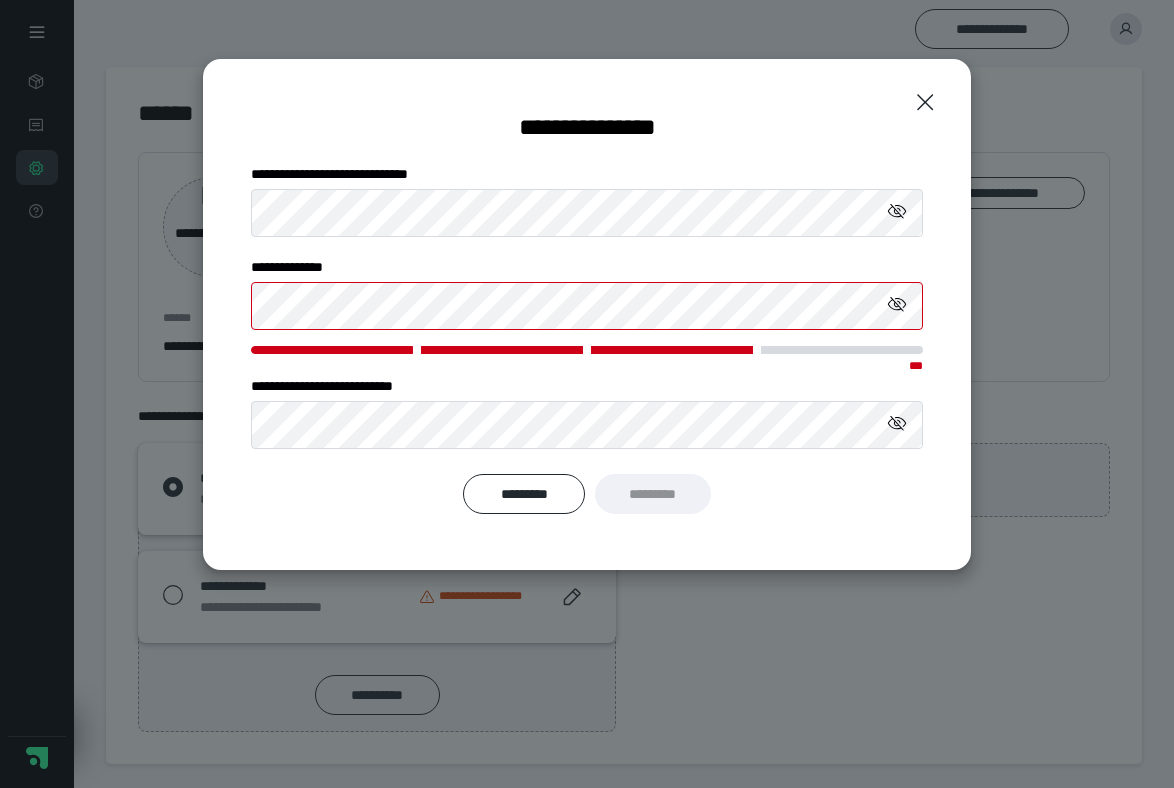 click 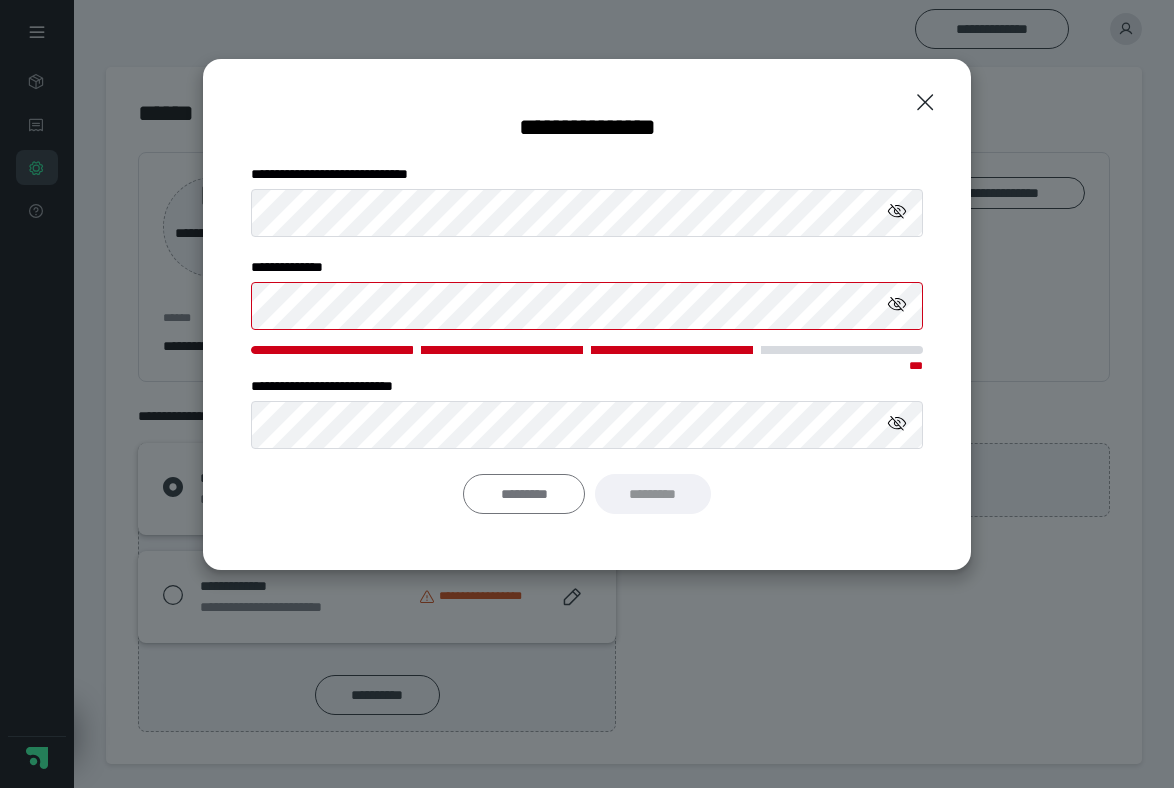 click on "*********" at bounding box center [524, 494] 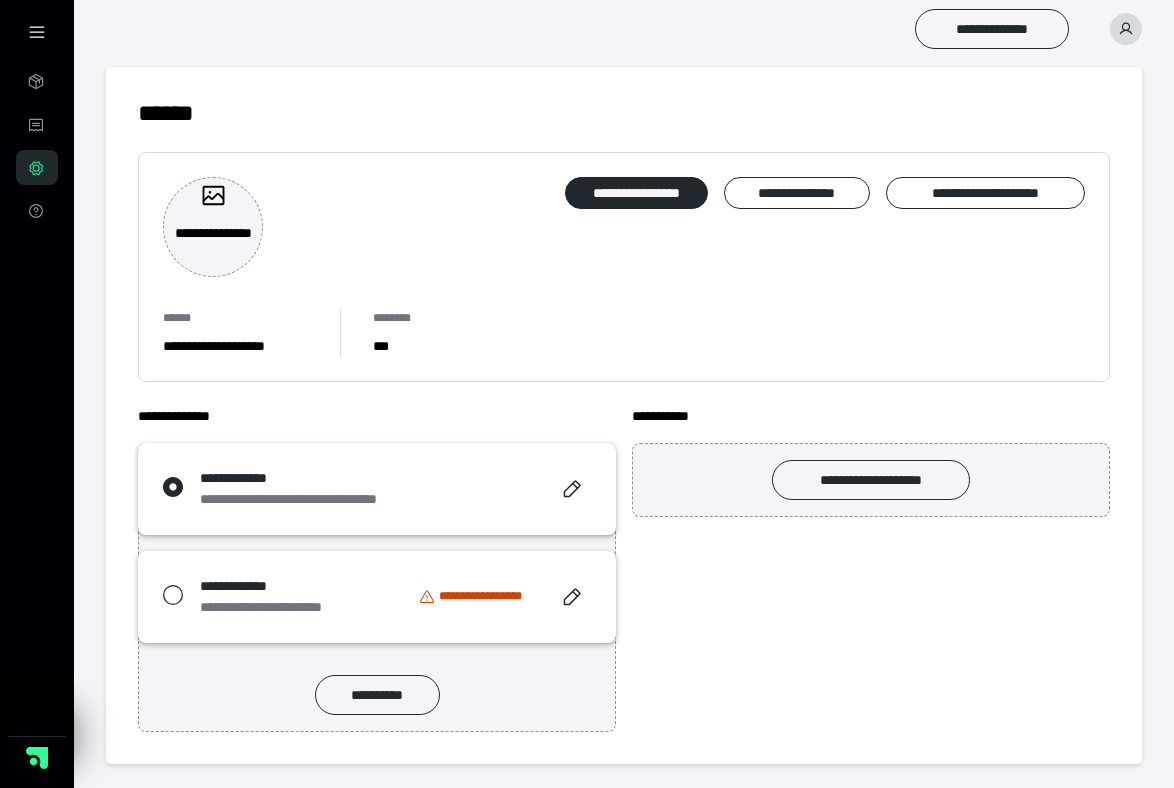 click on "**********" at bounding box center [624, 415] 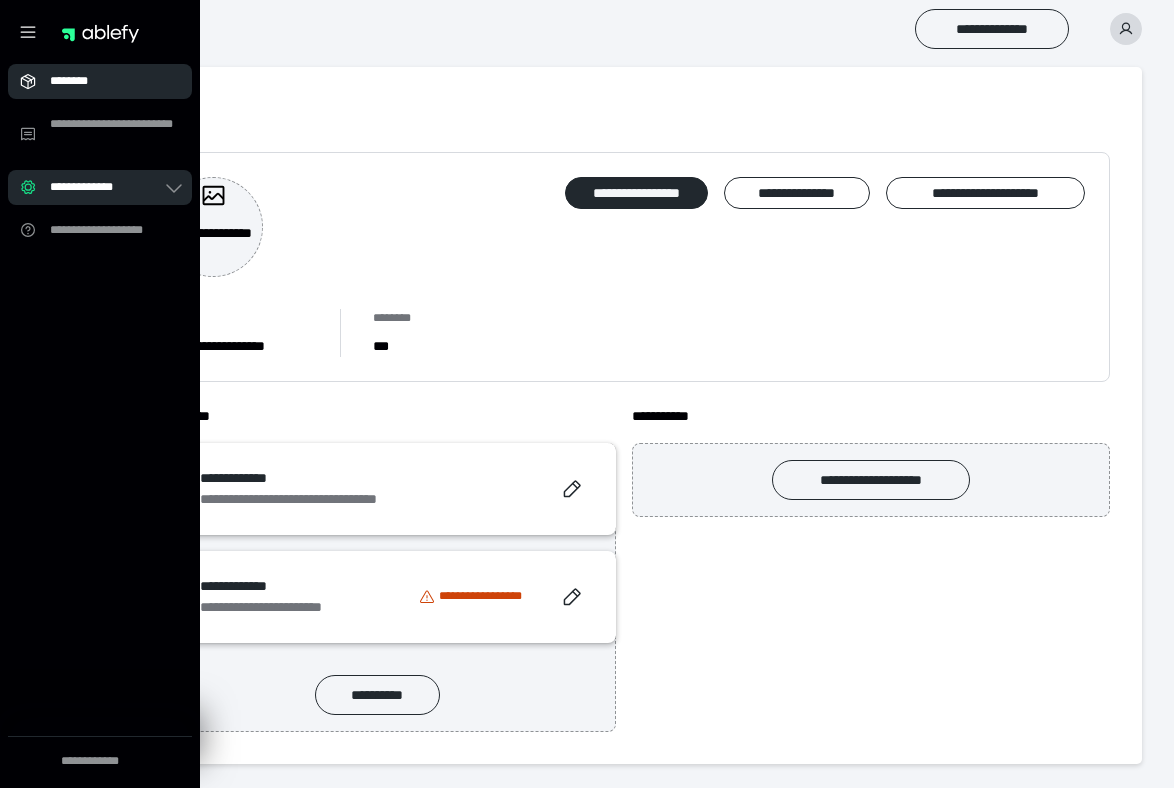 click on "********" at bounding box center (106, 81) 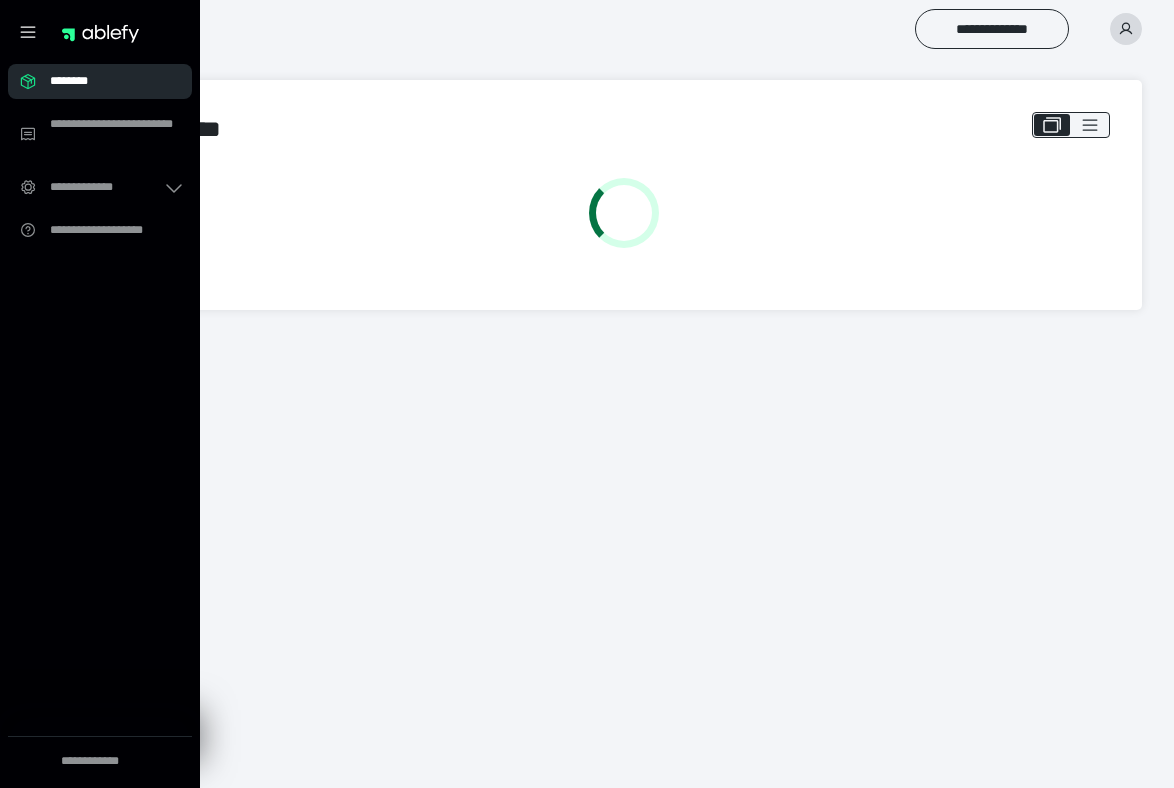 scroll, scrollTop: 0, scrollLeft: 0, axis: both 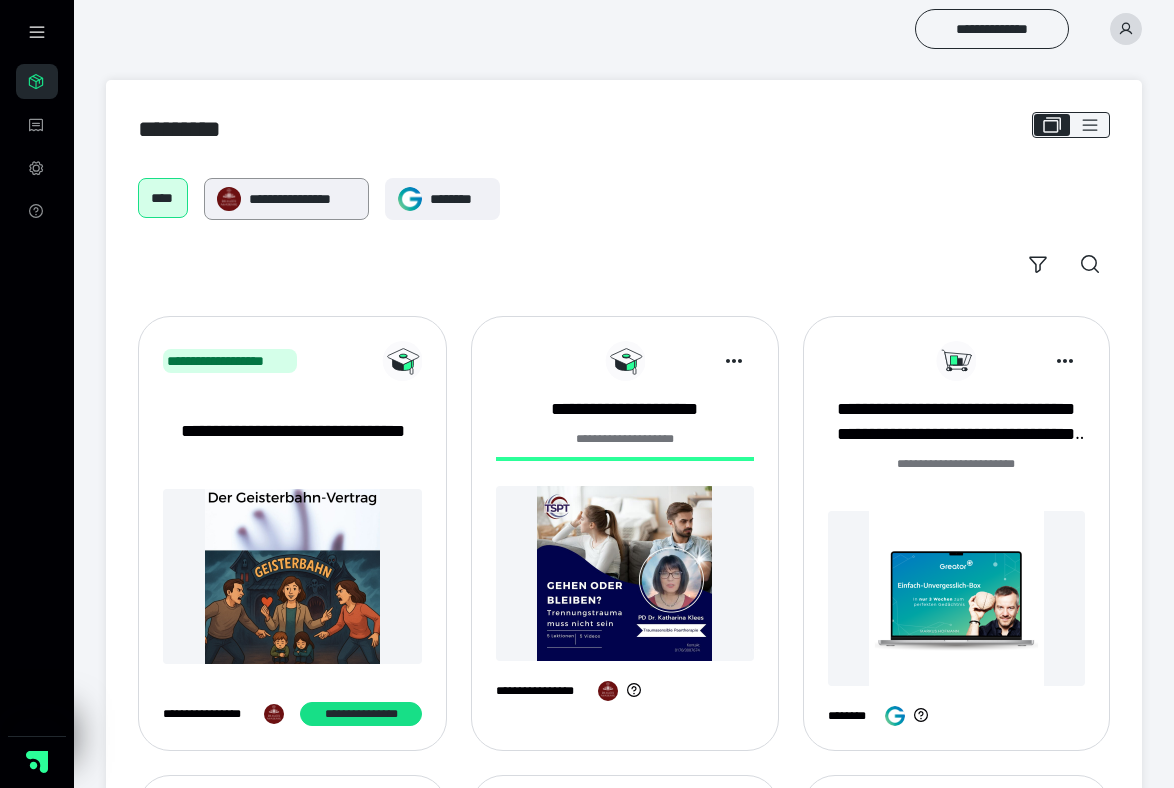 click on "**********" at bounding box center [302, 199] 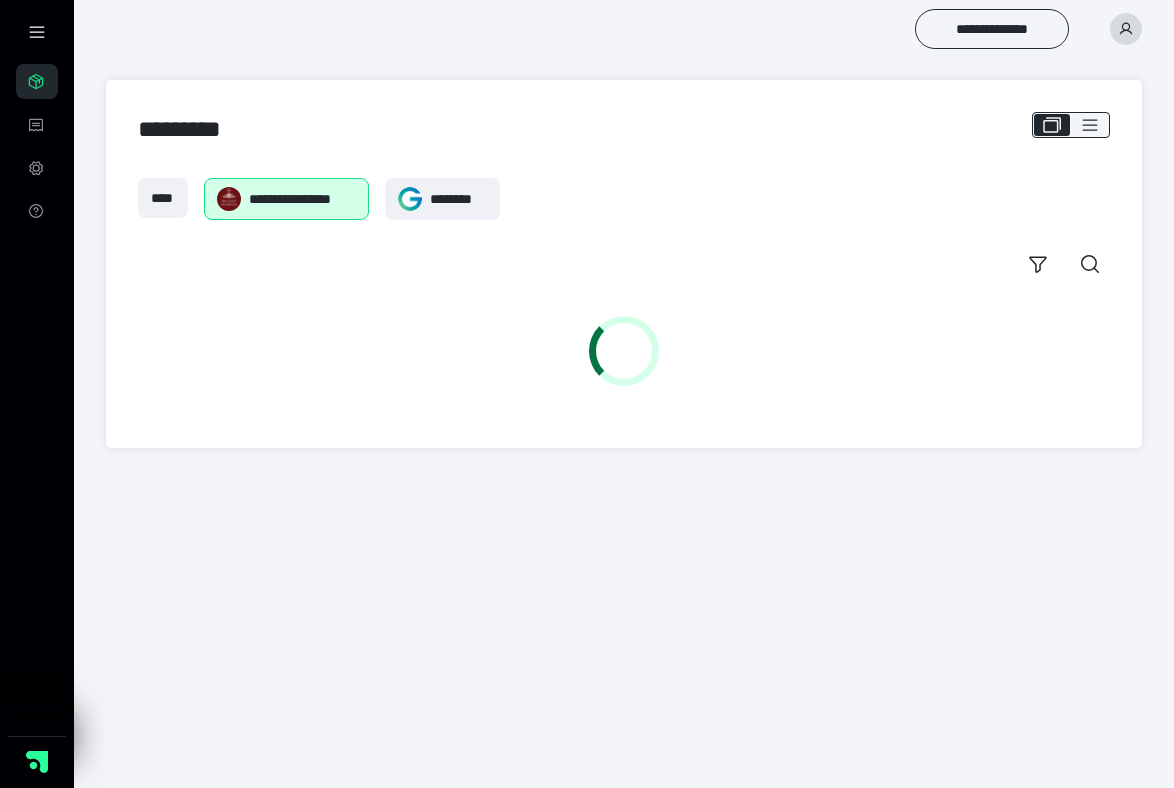 scroll, scrollTop: 0, scrollLeft: 0, axis: both 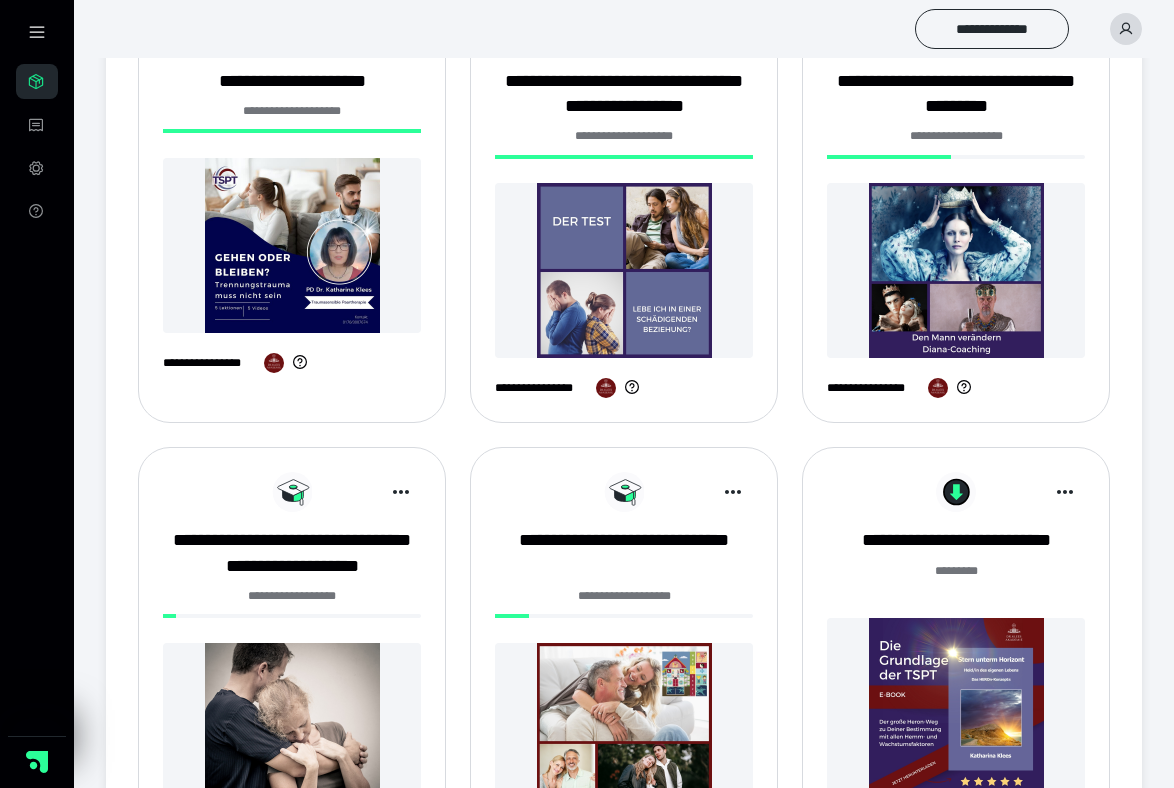 click at bounding box center [956, 270] 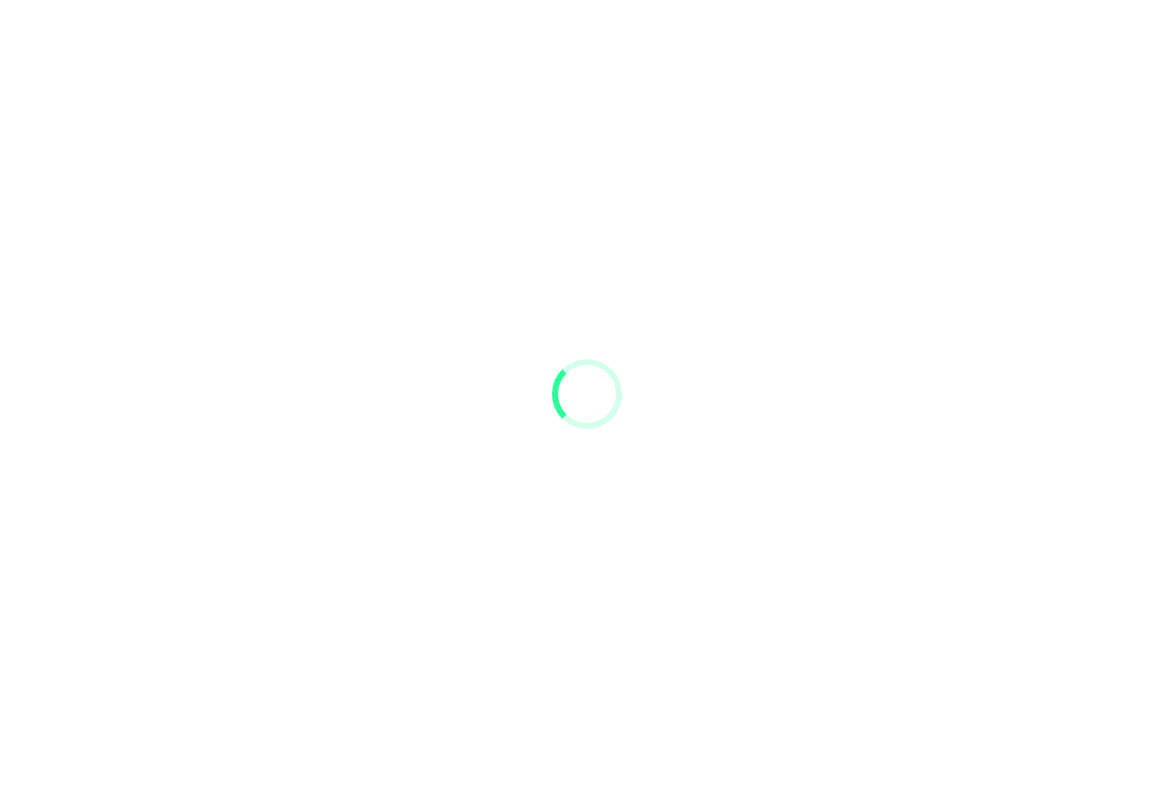 scroll, scrollTop: 0, scrollLeft: 0, axis: both 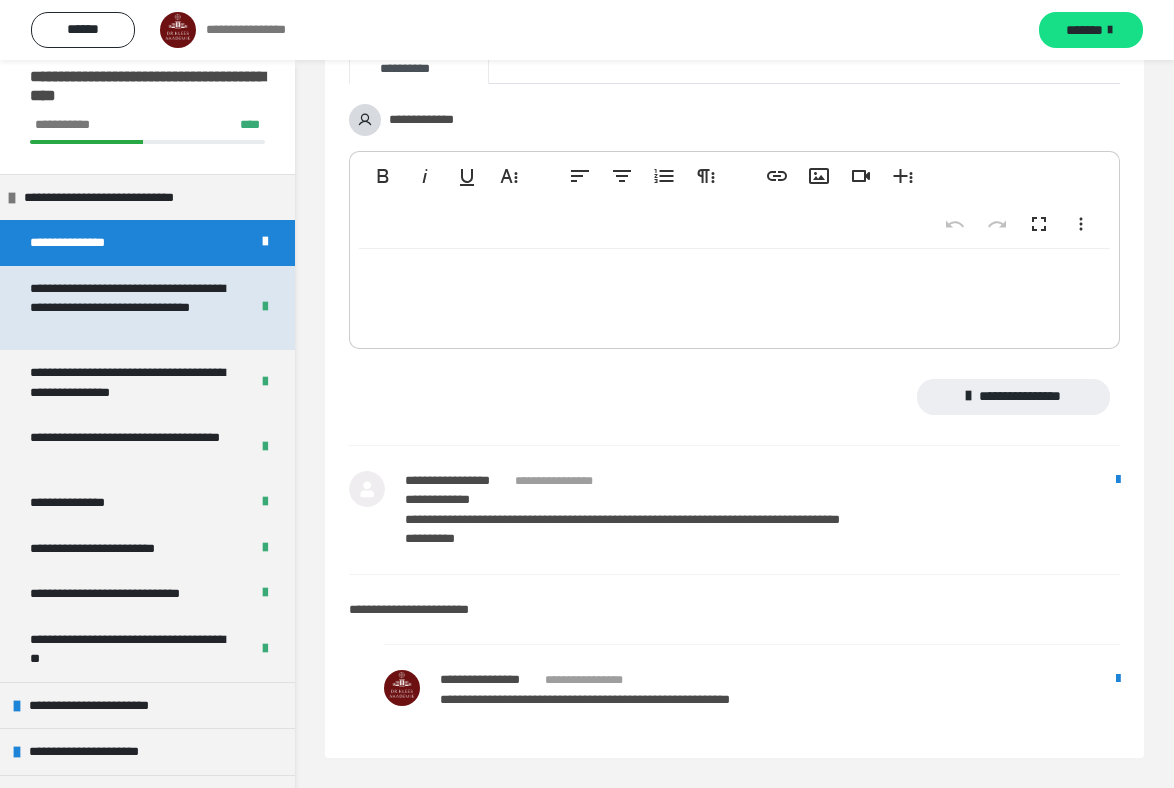 click on "**********" at bounding box center (131, 308) 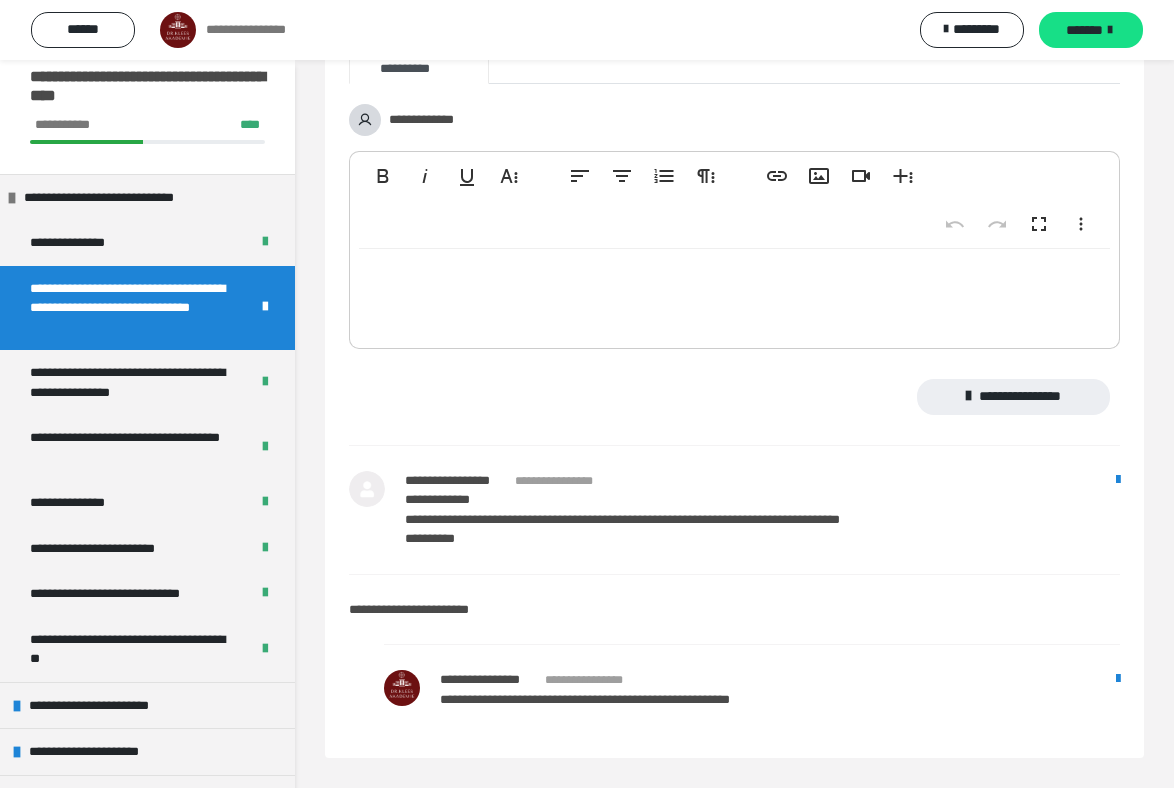 scroll, scrollTop: 1715, scrollLeft: 0, axis: vertical 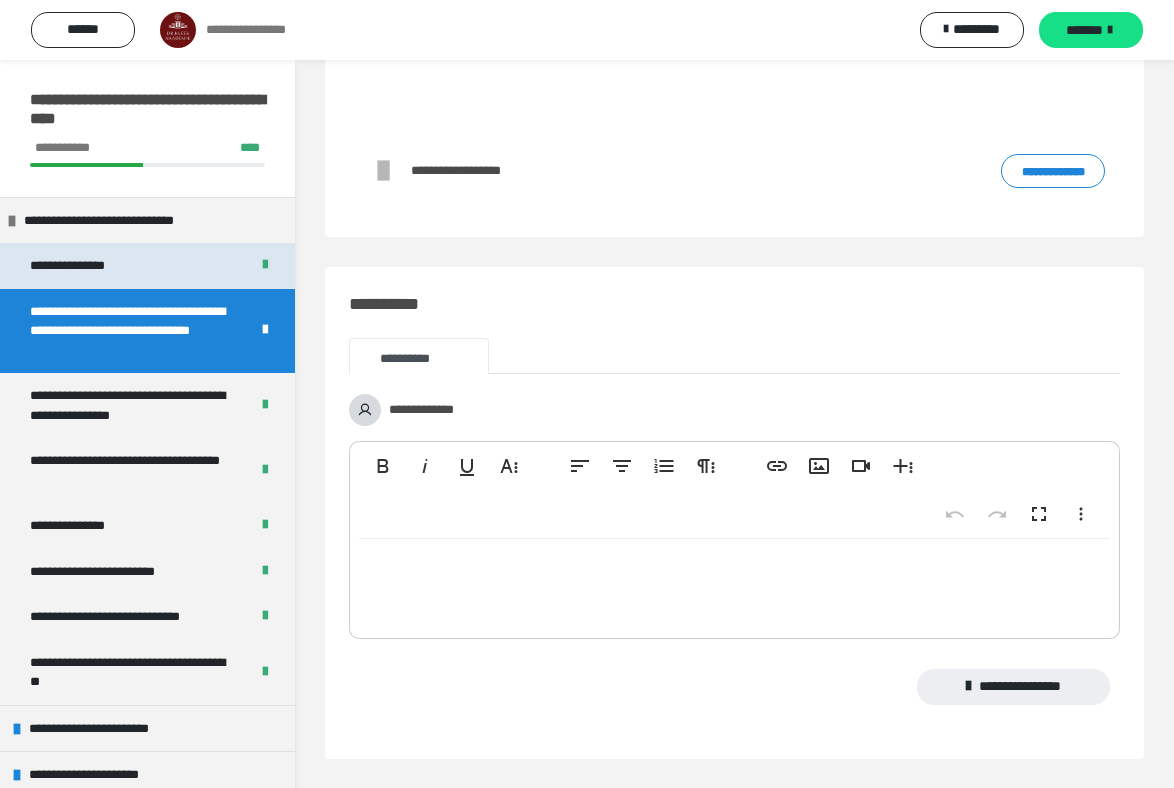 click on "**********" at bounding box center [87, 266] 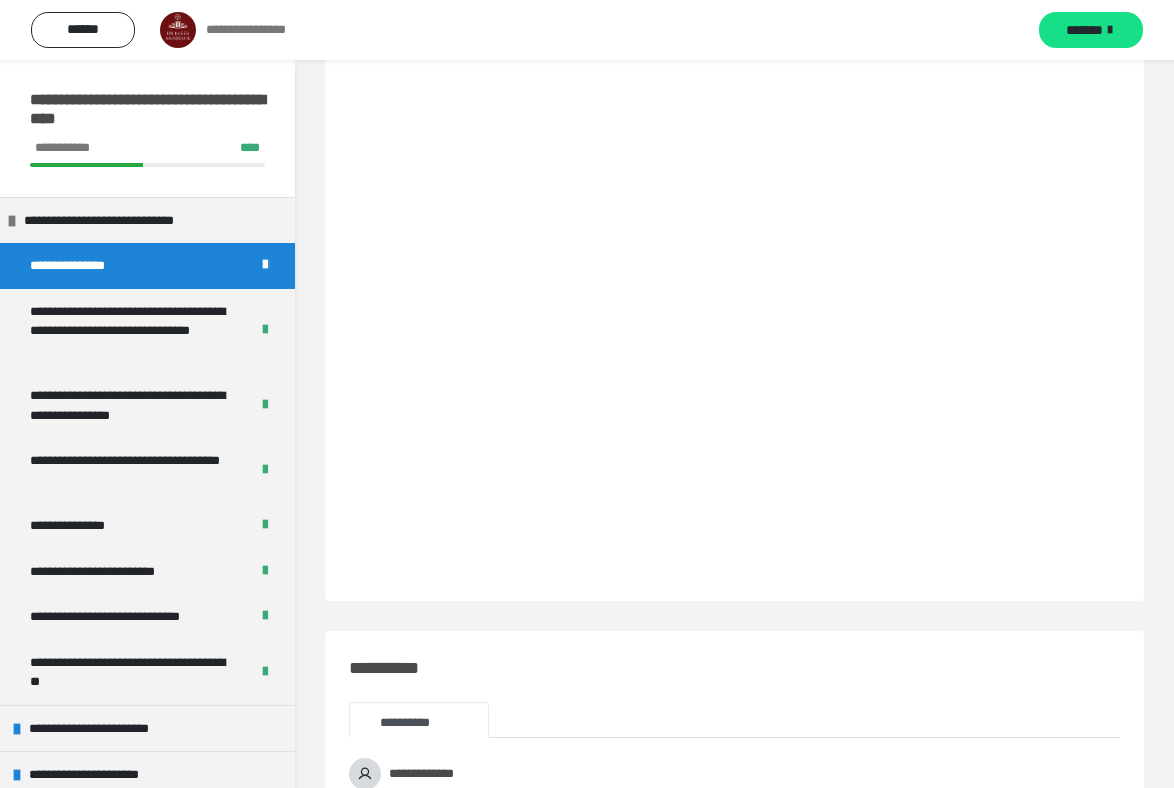 scroll, scrollTop: 233, scrollLeft: 0, axis: vertical 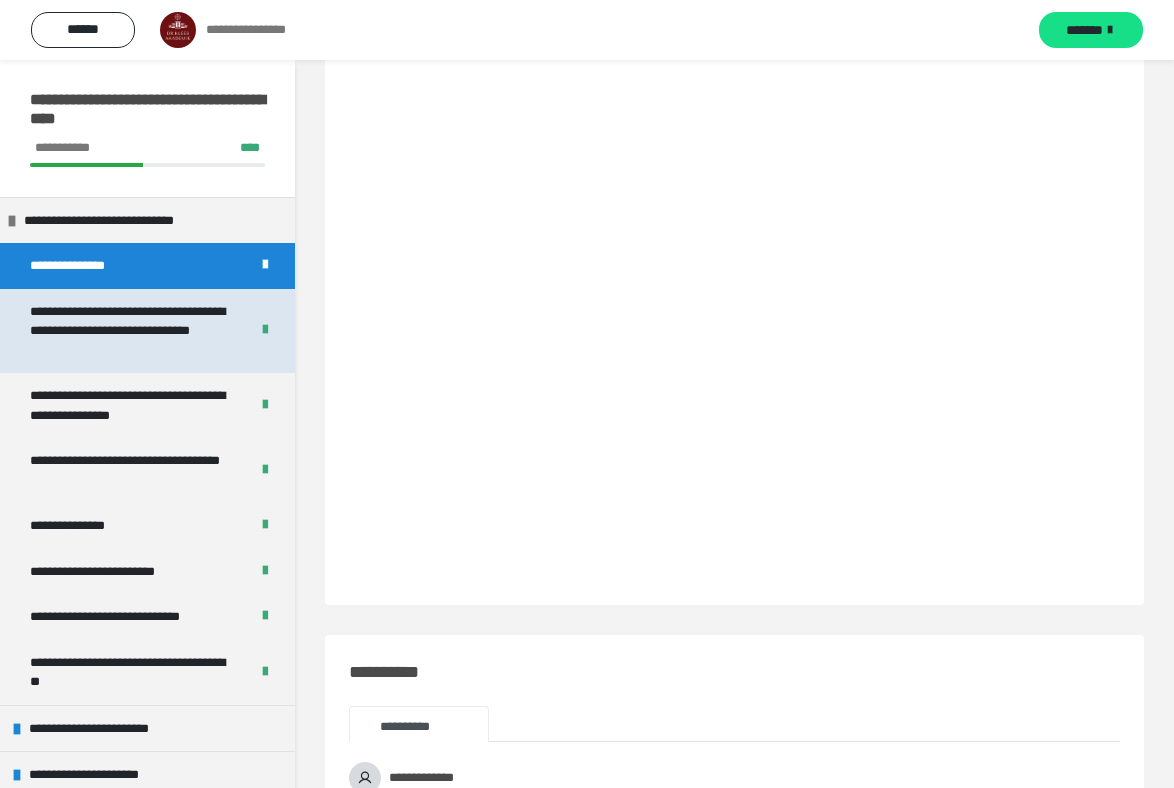 click on "**********" at bounding box center [131, 331] 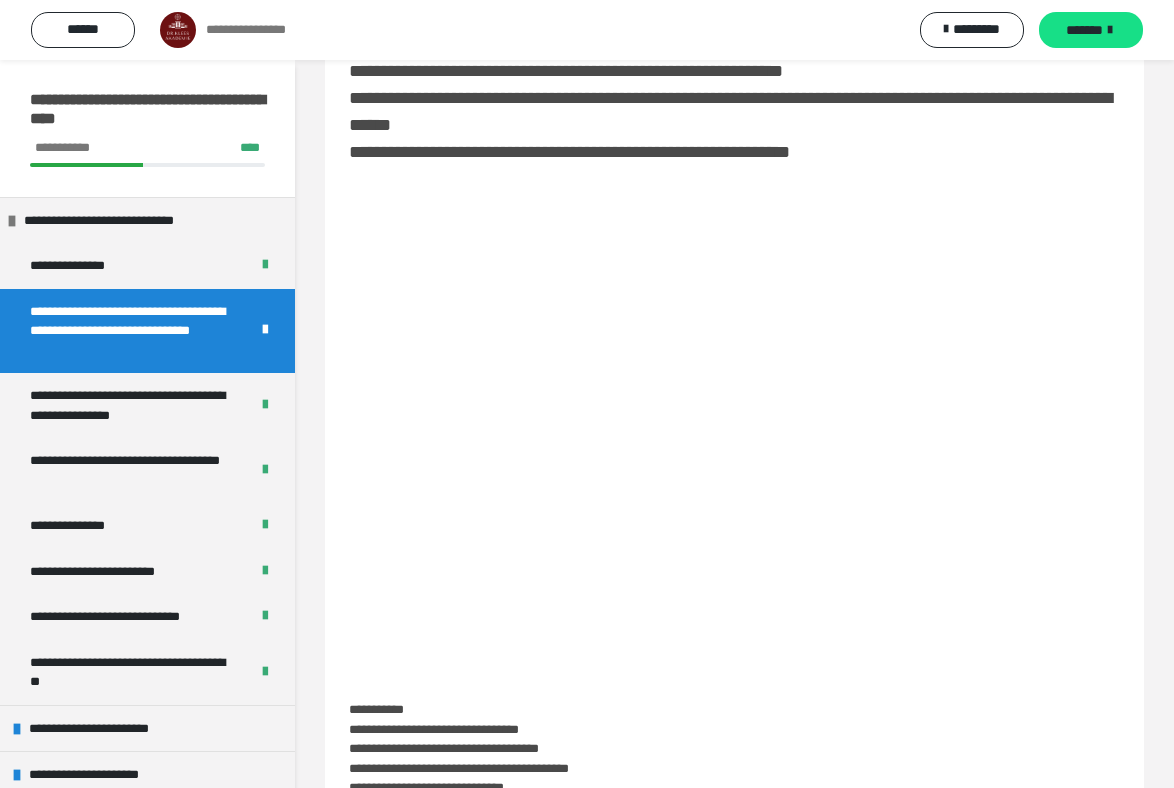 scroll, scrollTop: 542, scrollLeft: 0, axis: vertical 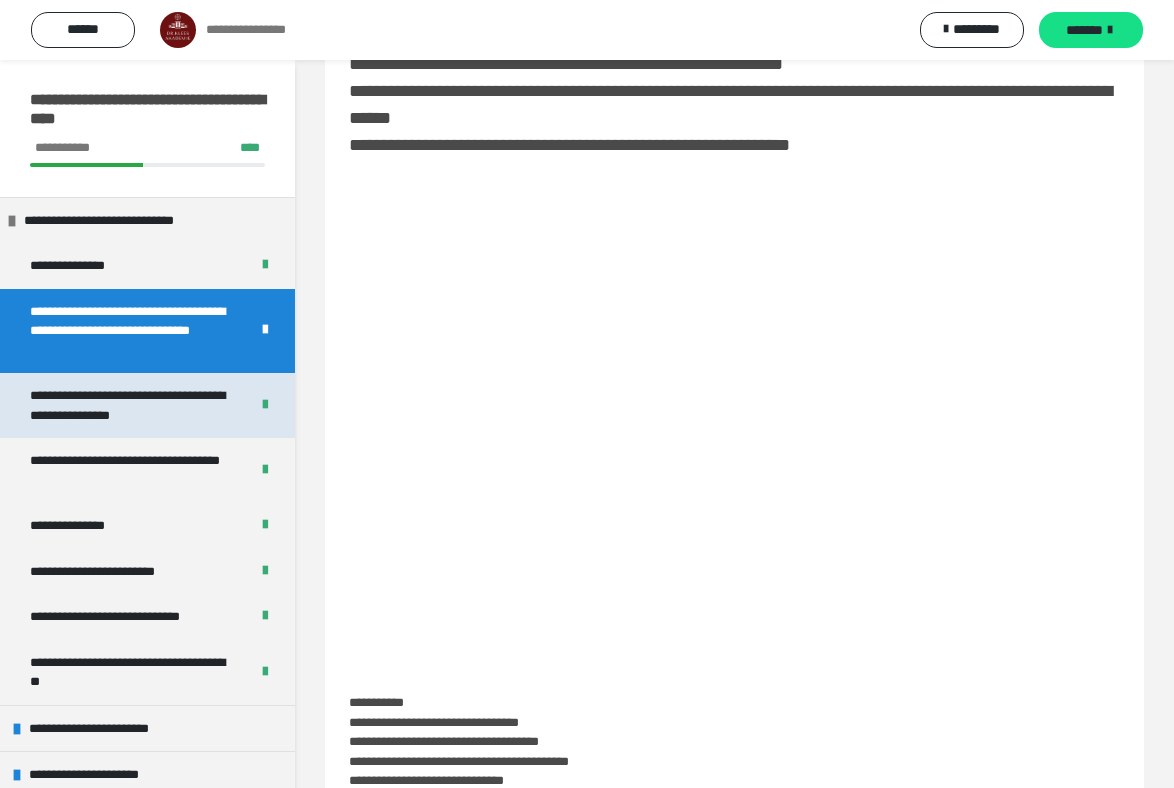 click on "**********" at bounding box center (131, 405) 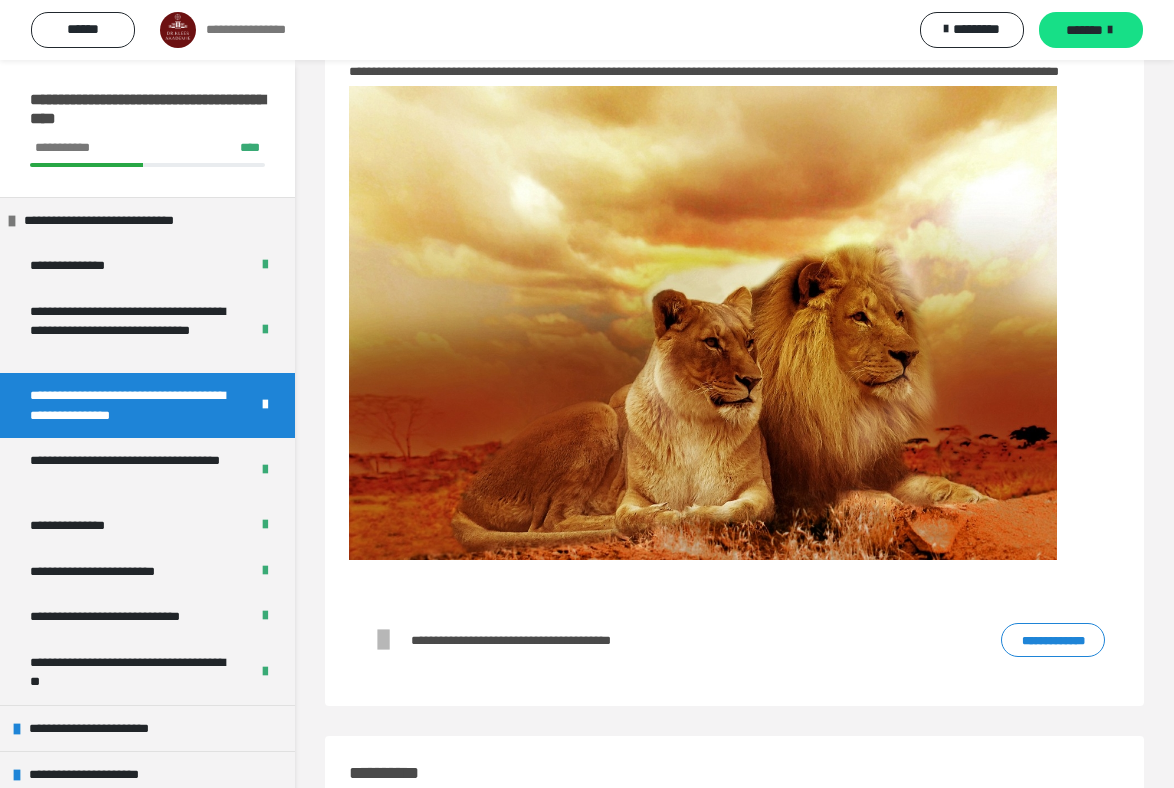 scroll, scrollTop: 192, scrollLeft: 0, axis: vertical 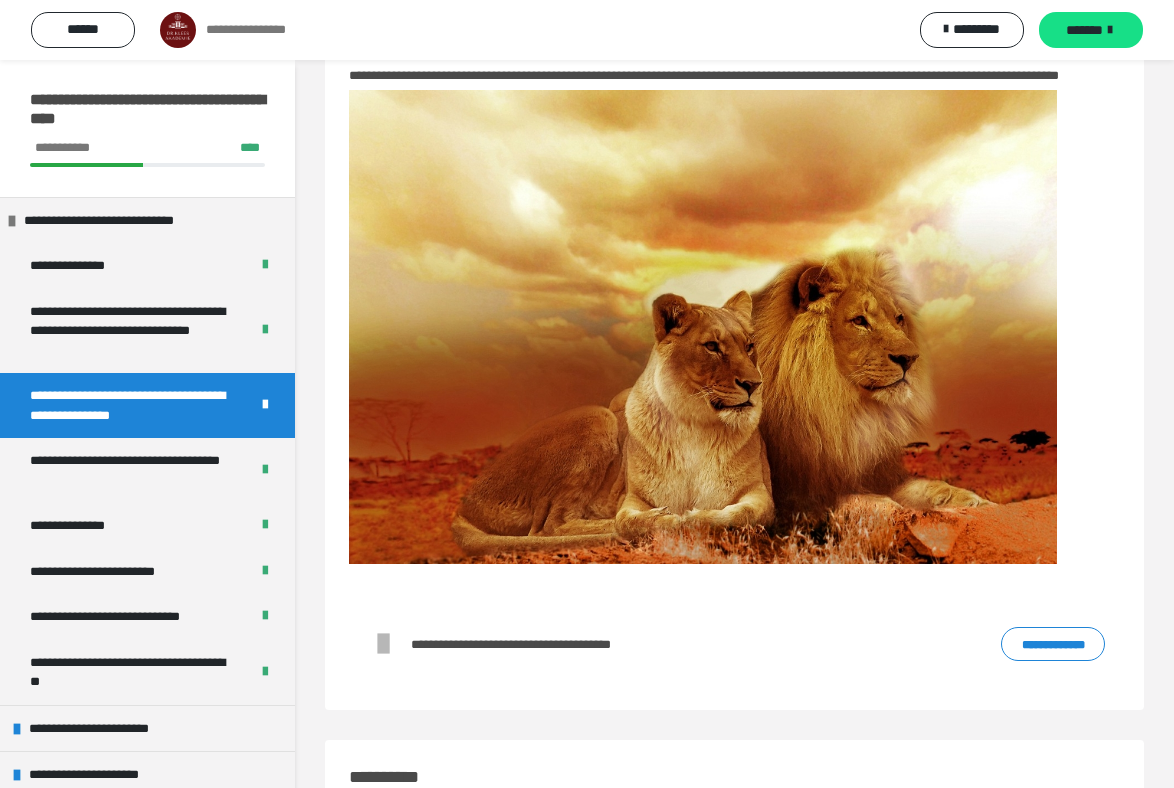 click at bounding box center (703, 327) 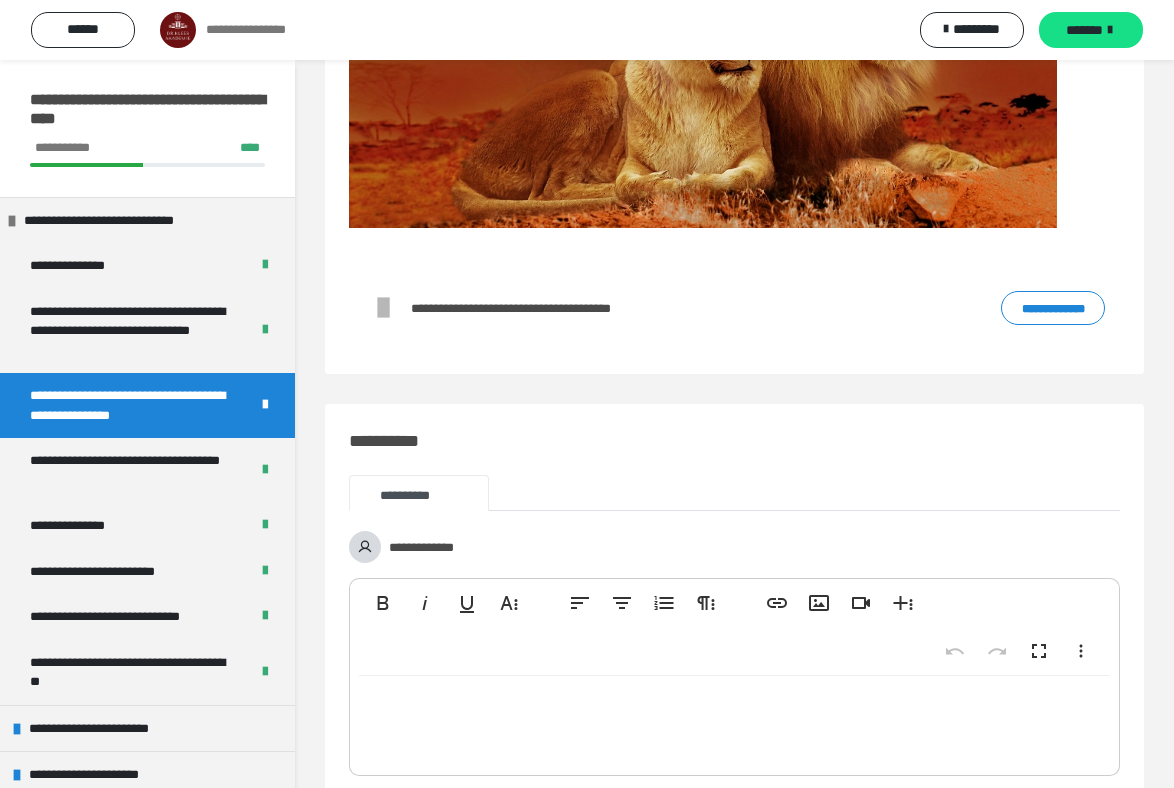 scroll, scrollTop: 526, scrollLeft: 0, axis: vertical 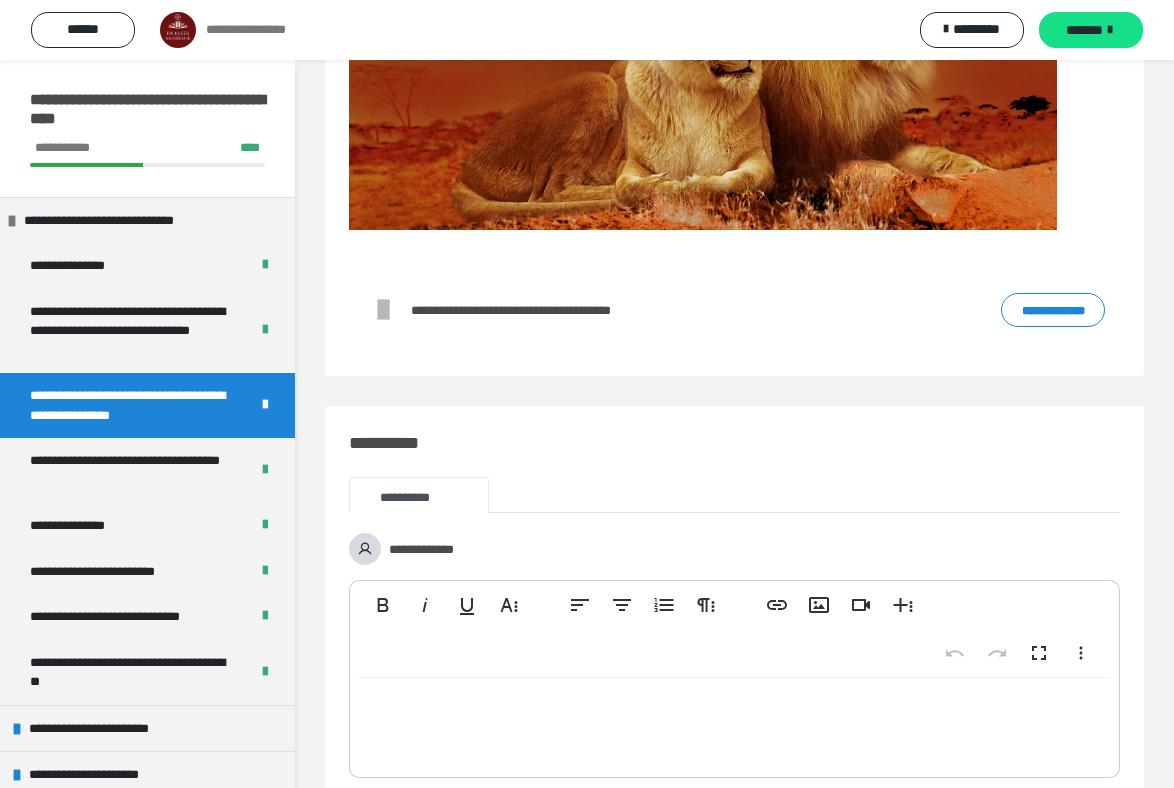 click at bounding box center [383, 310] 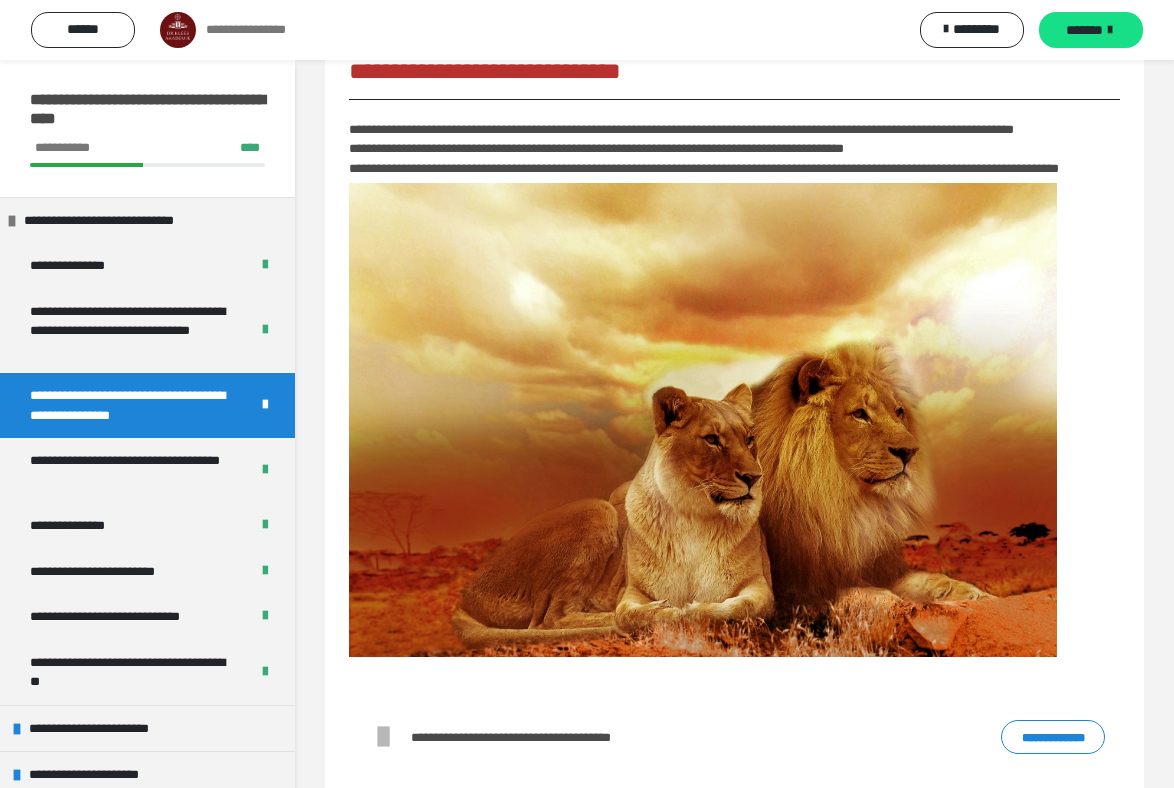 scroll, scrollTop: 93, scrollLeft: 0, axis: vertical 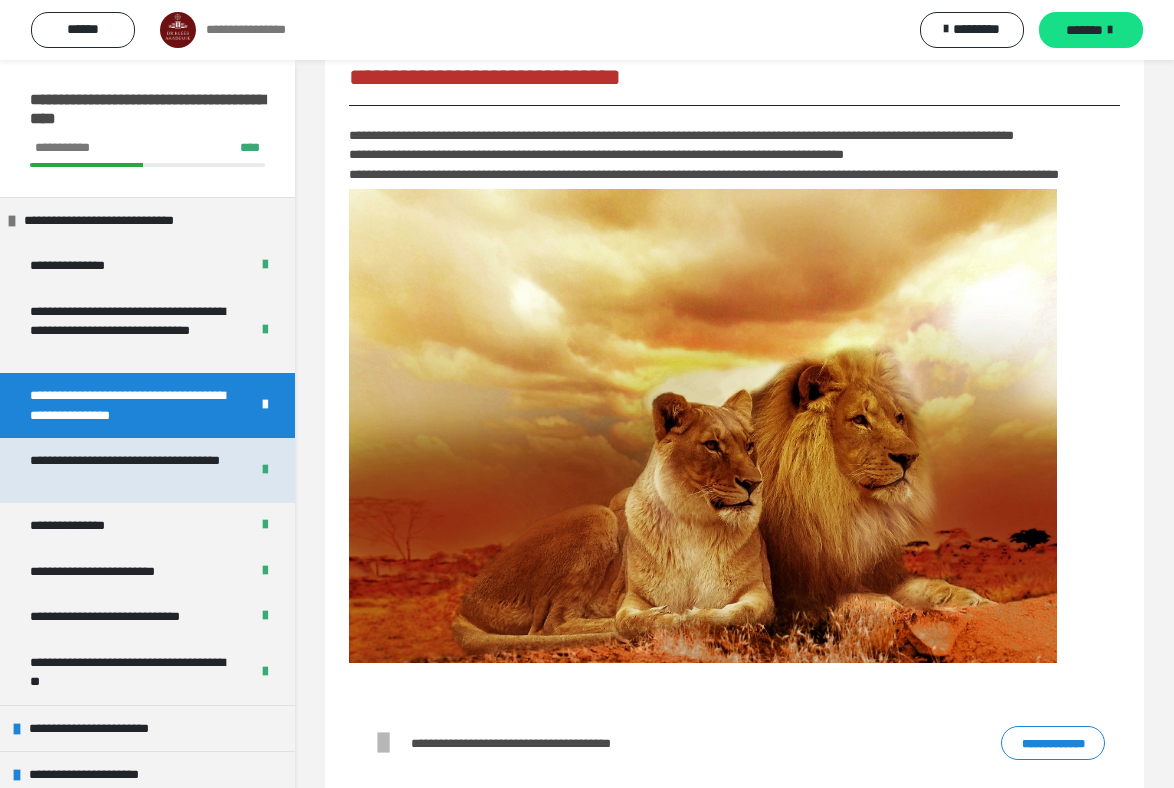 click on "**********" at bounding box center [131, 470] 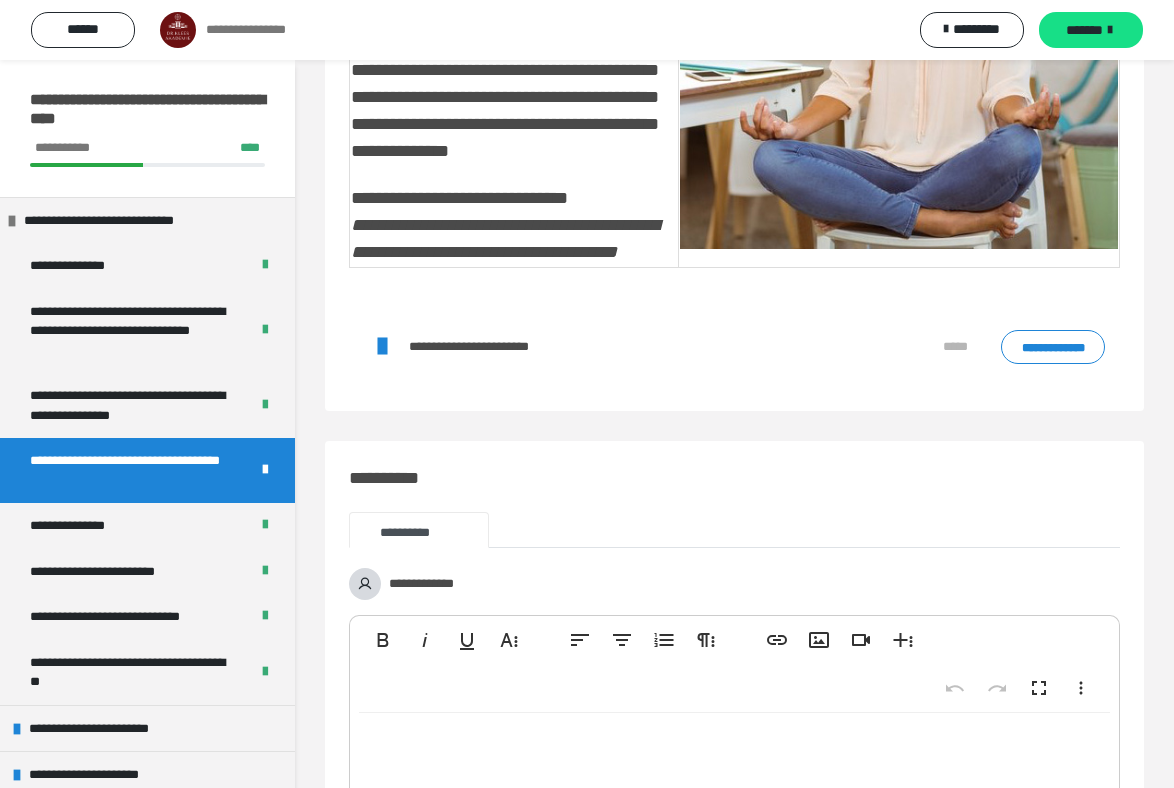scroll, scrollTop: 429, scrollLeft: 0, axis: vertical 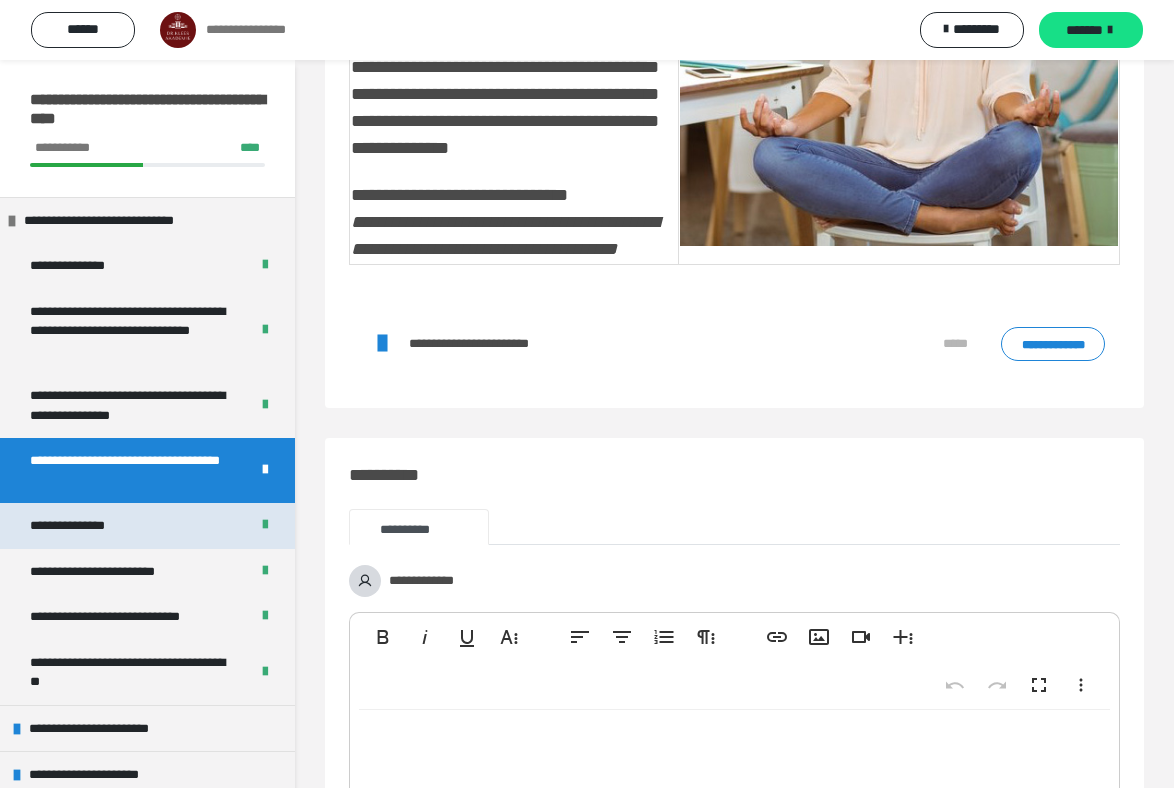 click on "**********" at bounding box center (86, 526) 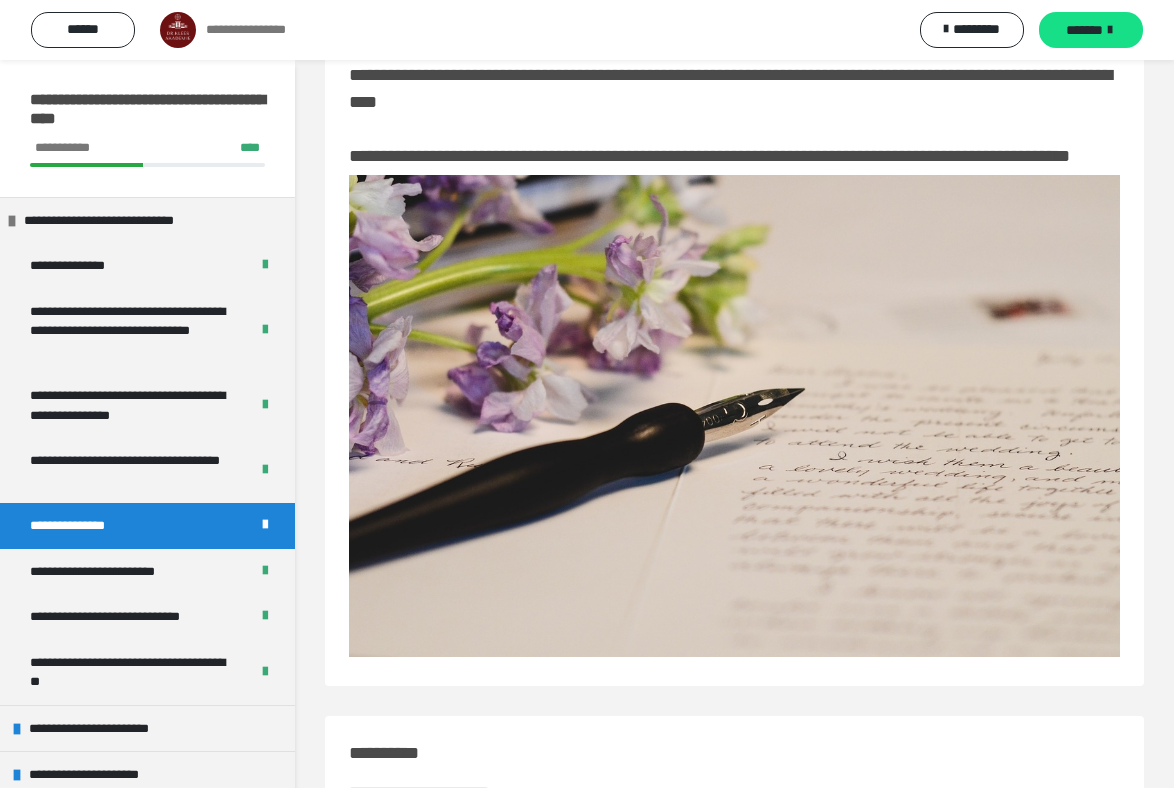 scroll, scrollTop: 298, scrollLeft: 0, axis: vertical 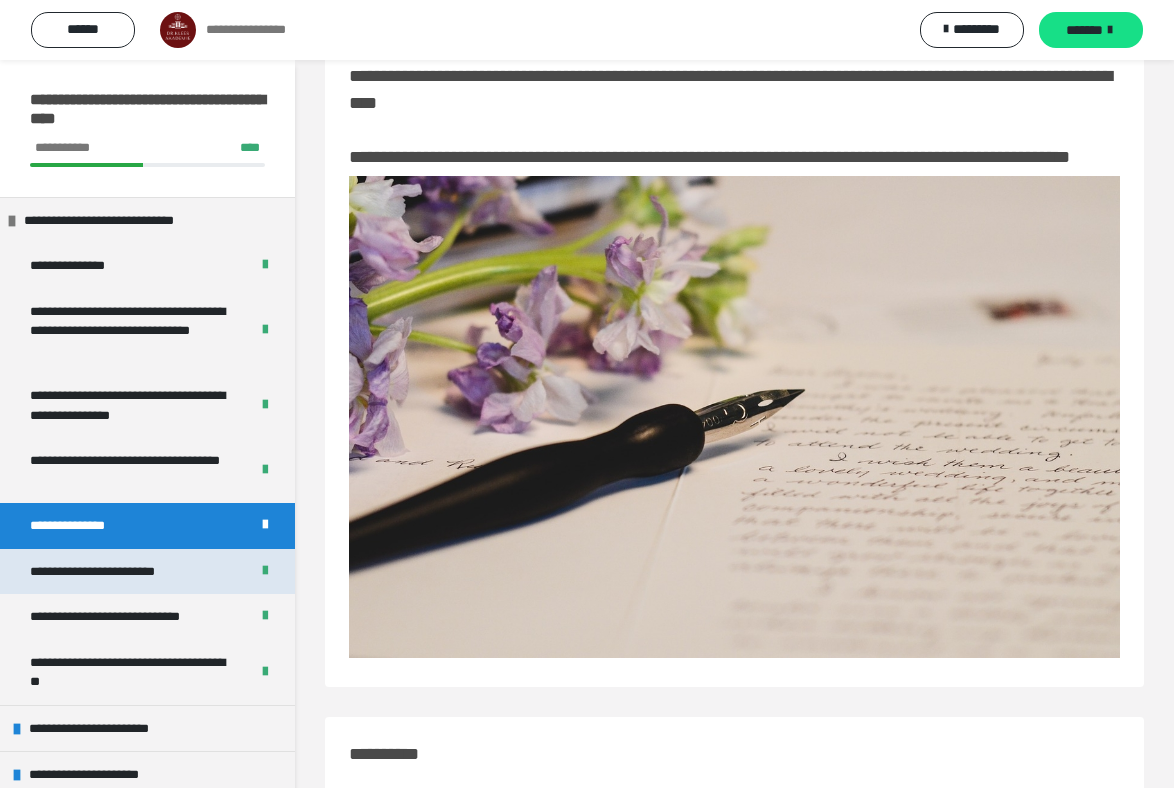 click on "**********" at bounding box center [117, 572] 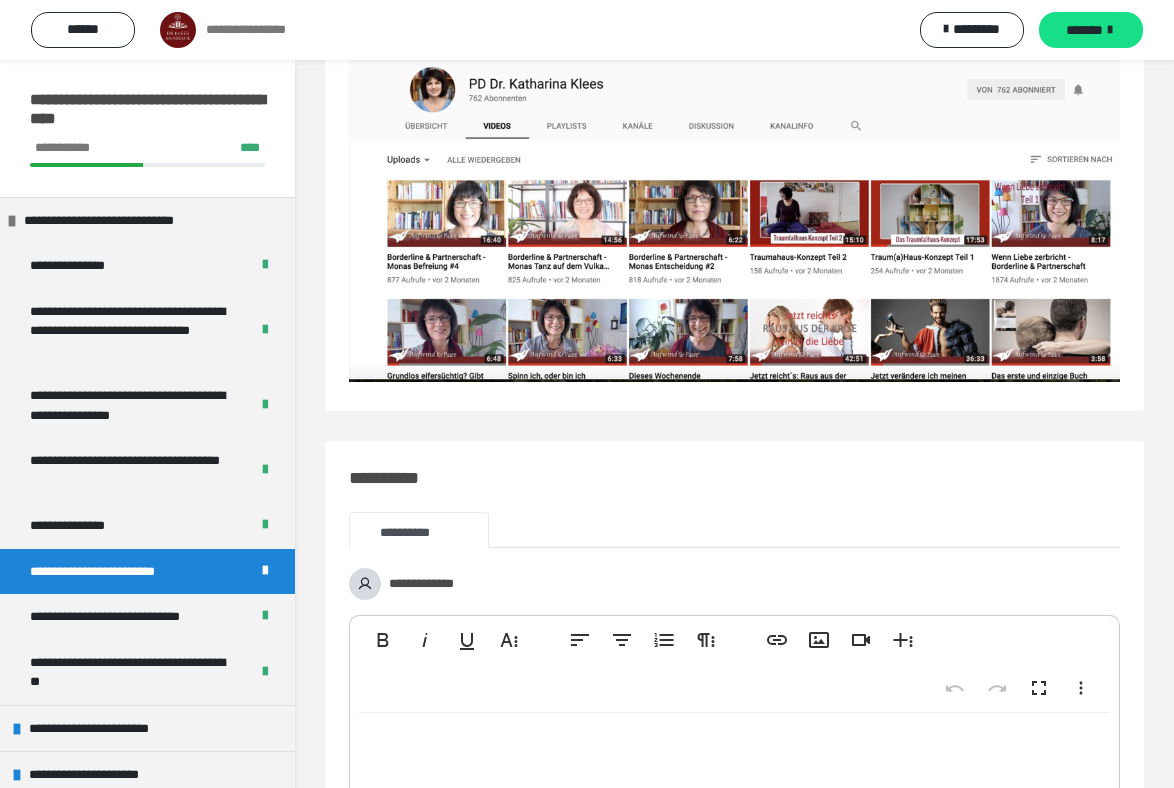 scroll, scrollTop: 358, scrollLeft: 0, axis: vertical 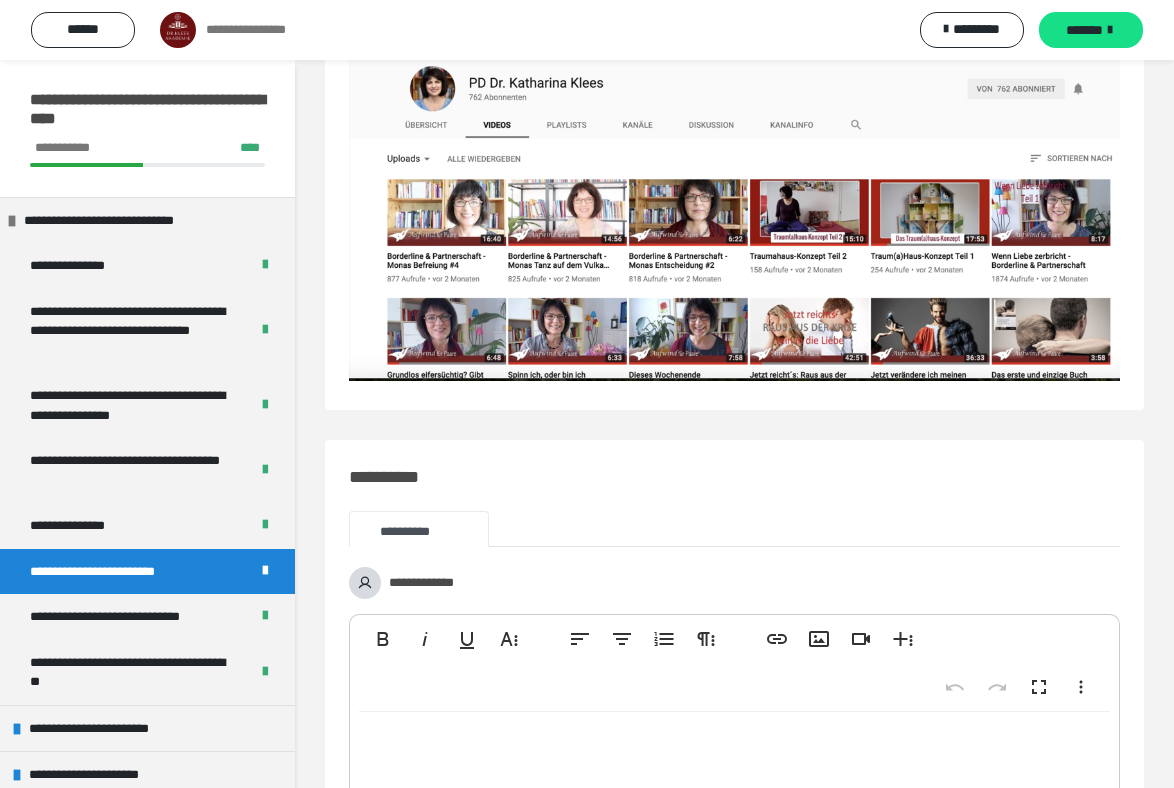 click at bounding box center (734, 154) 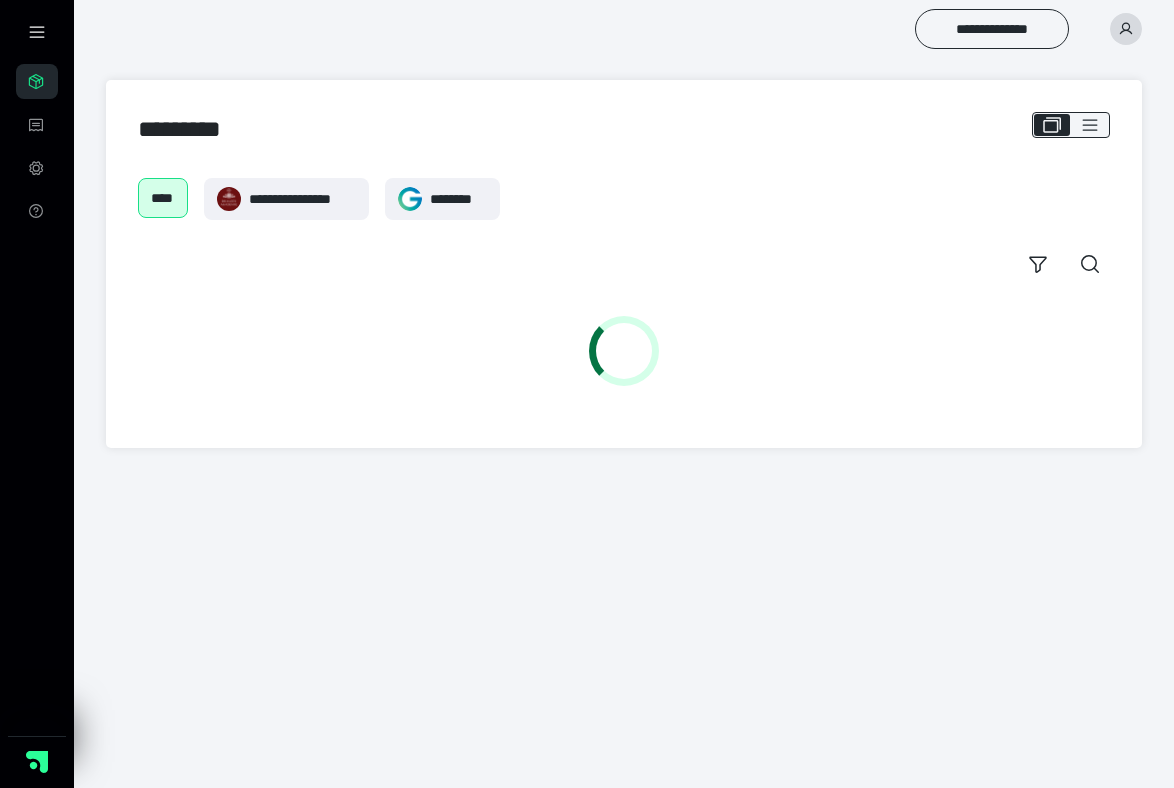 scroll, scrollTop: 0, scrollLeft: 0, axis: both 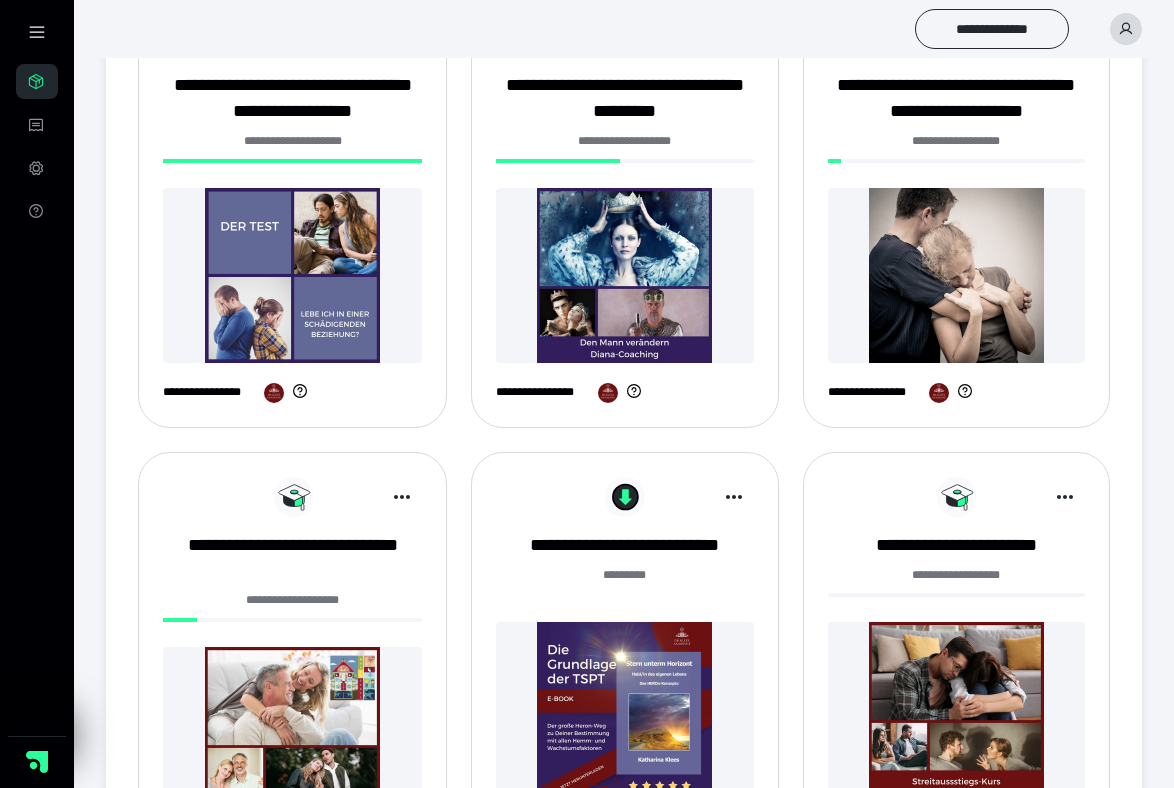 click at bounding box center [624, 275] 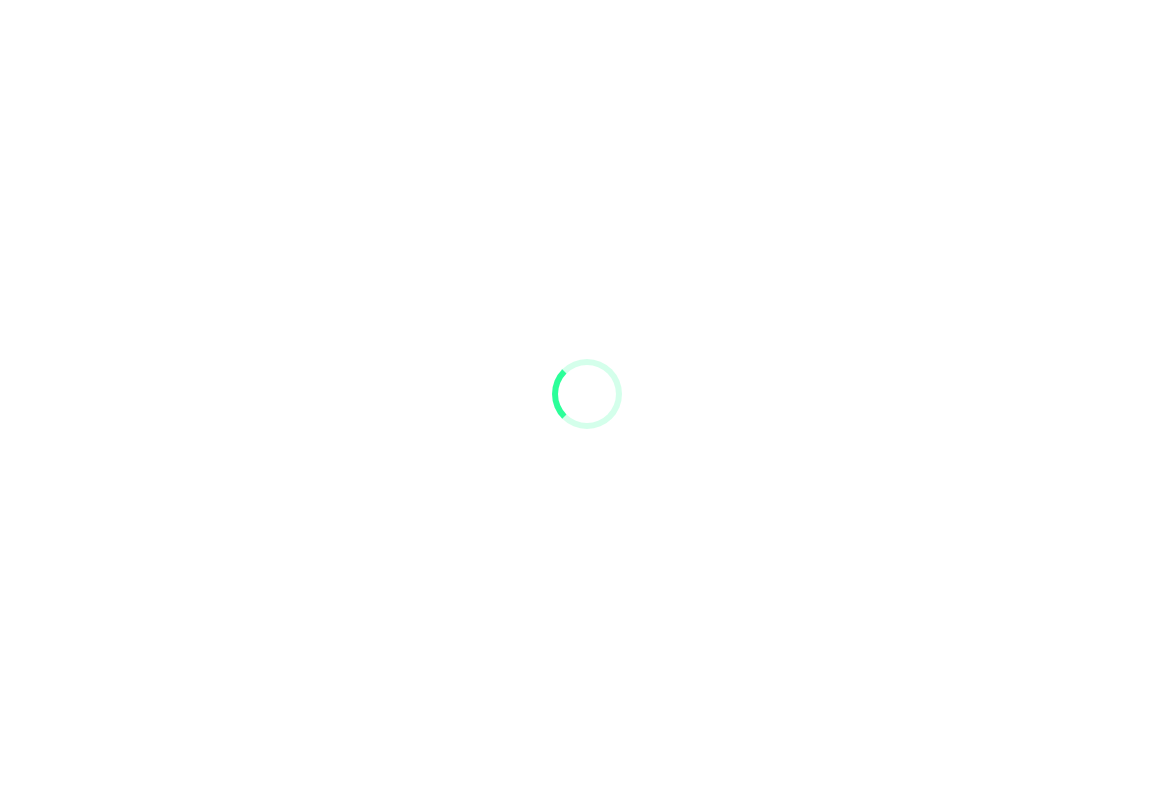 scroll, scrollTop: 0, scrollLeft: 0, axis: both 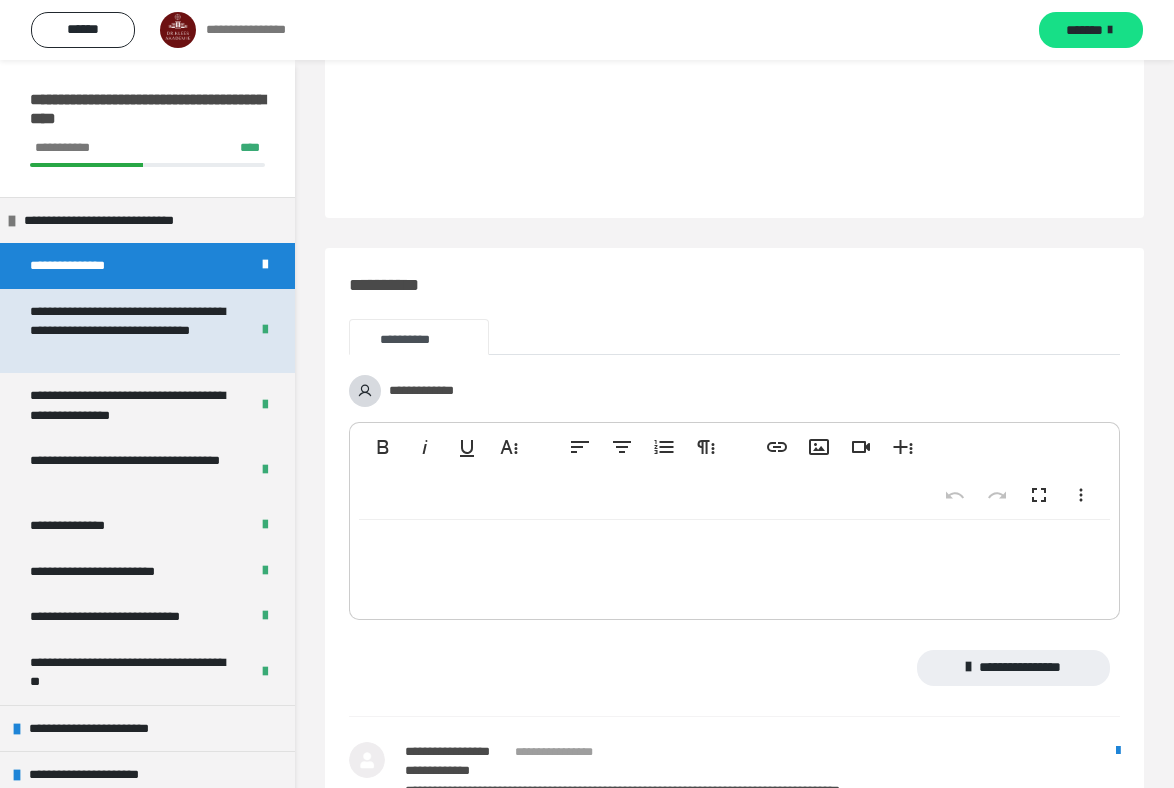 click on "**********" at bounding box center (131, 331) 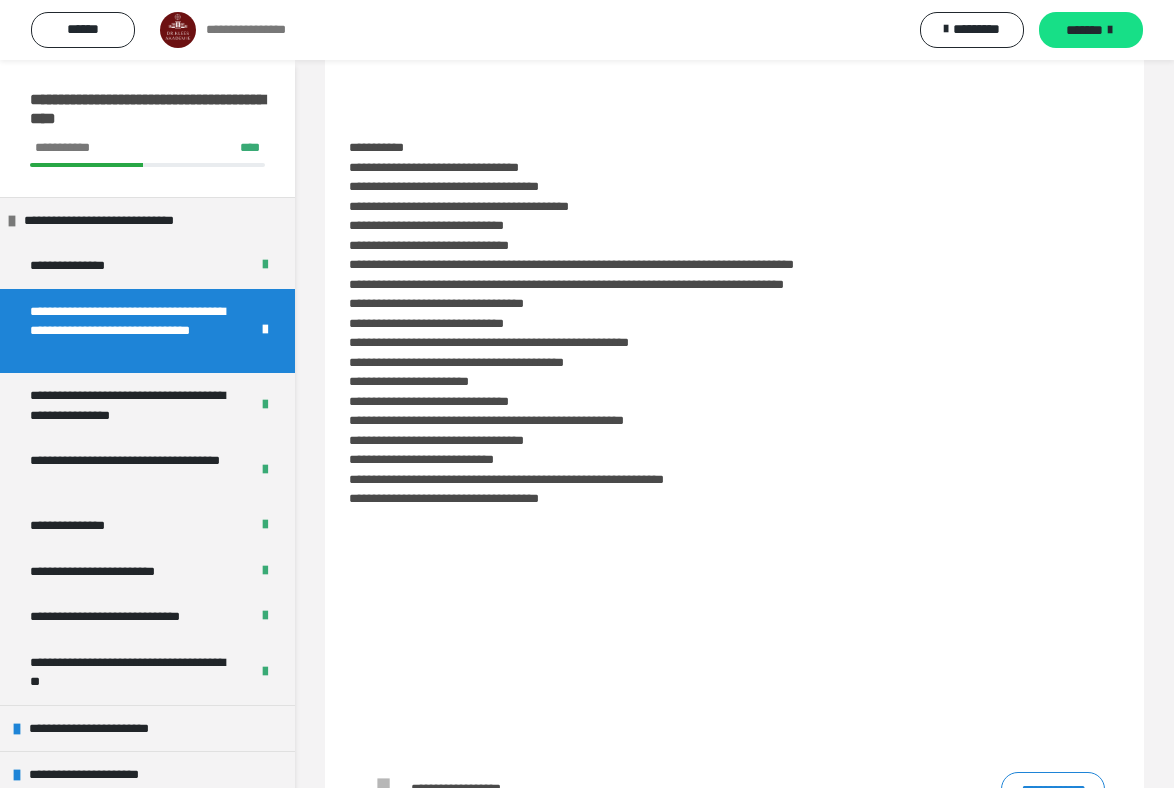 scroll, scrollTop: 1120, scrollLeft: 0, axis: vertical 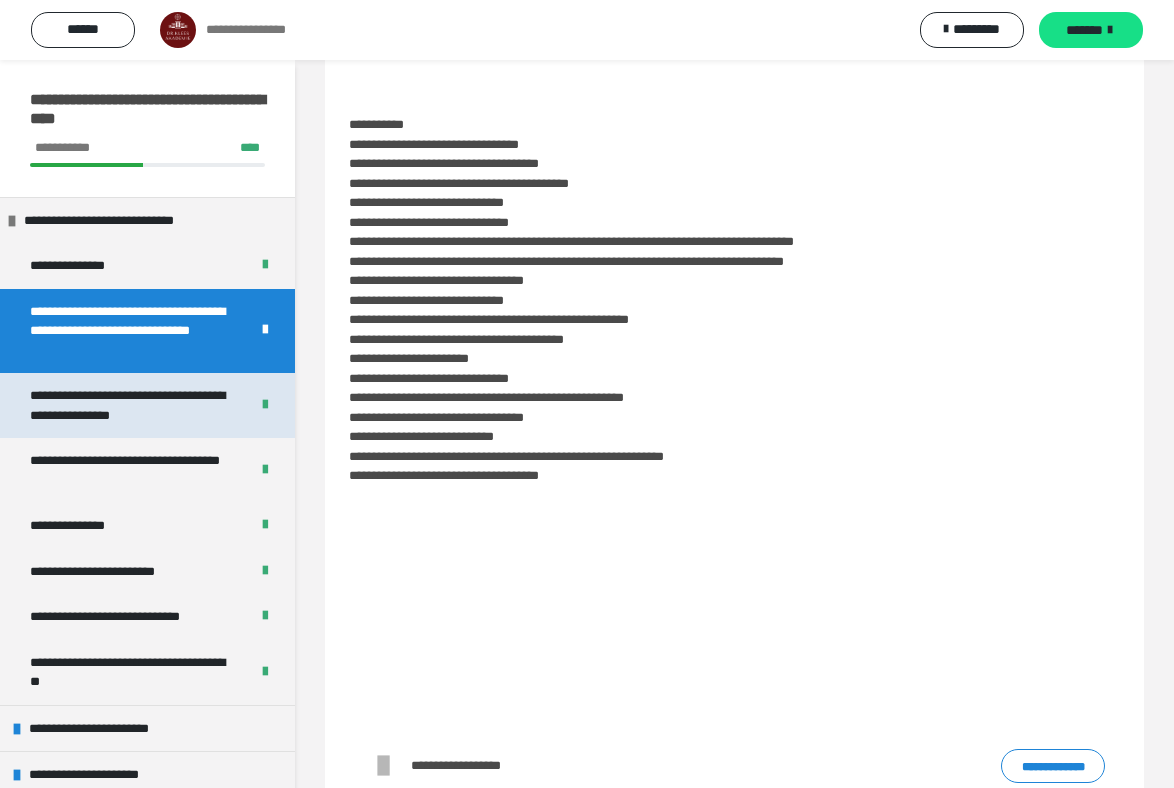 click on "**********" at bounding box center (131, 405) 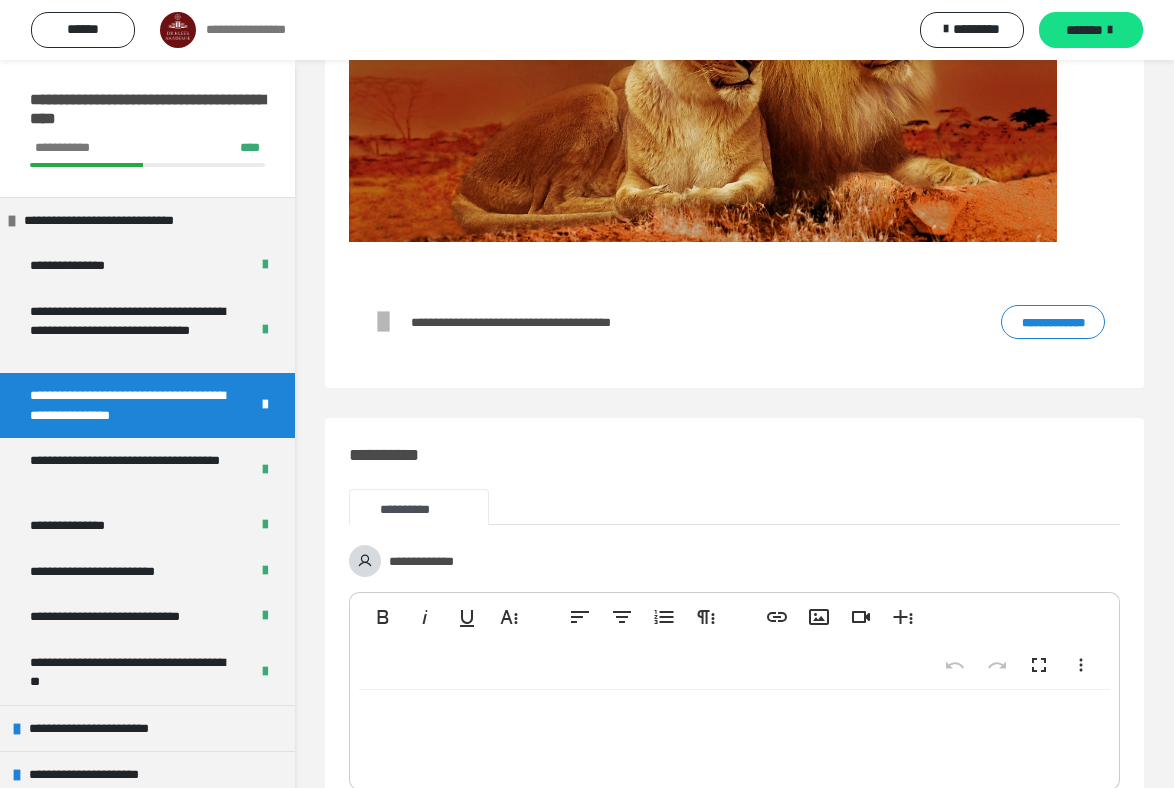 scroll, scrollTop: 512, scrollLeft: 0, axis: vertical 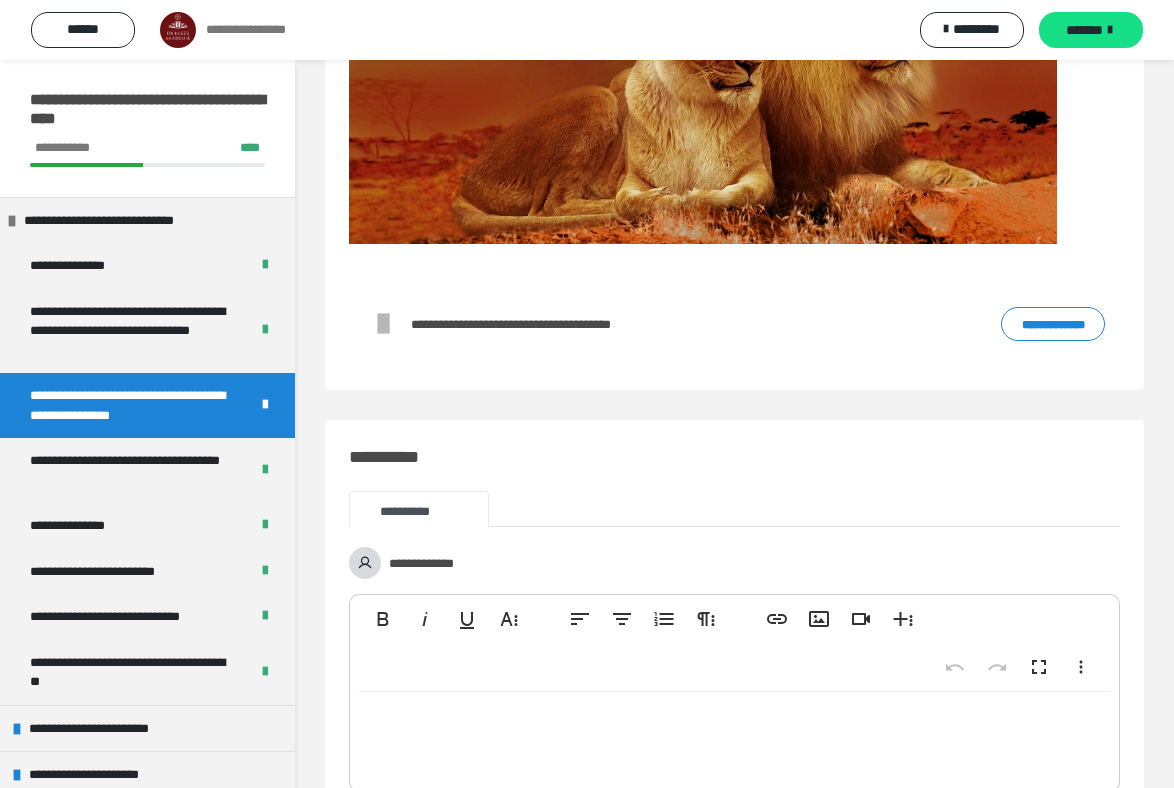 click at bounding box center (383, 324) 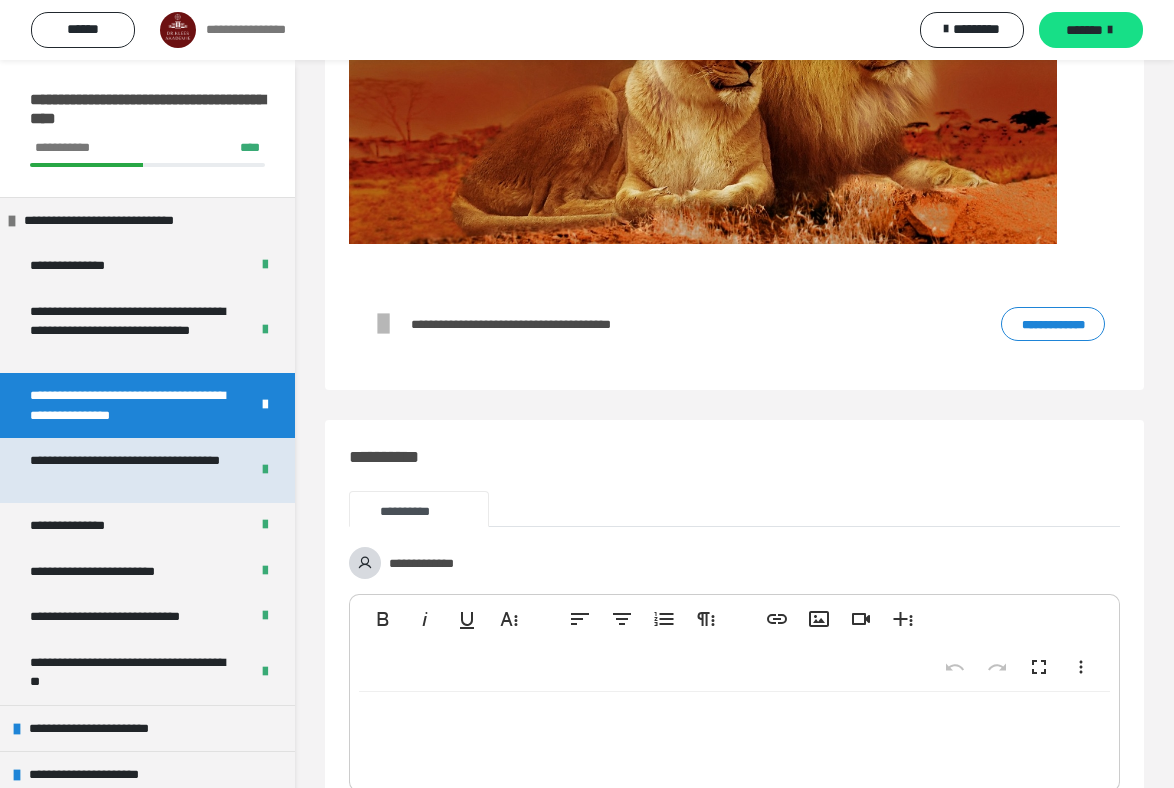 click on "**********" at bounding box center (131, 470) 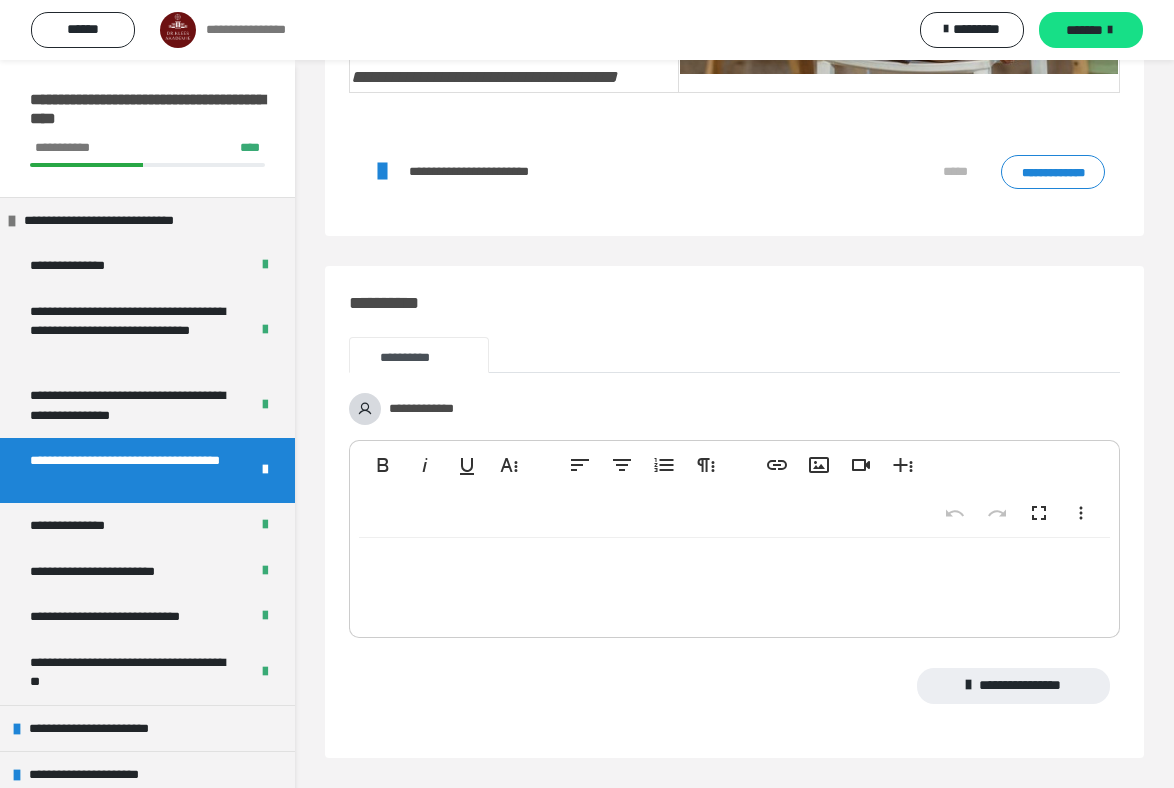 scroll, scrollTop: 708, scrollLeft: 0, axis: vertical 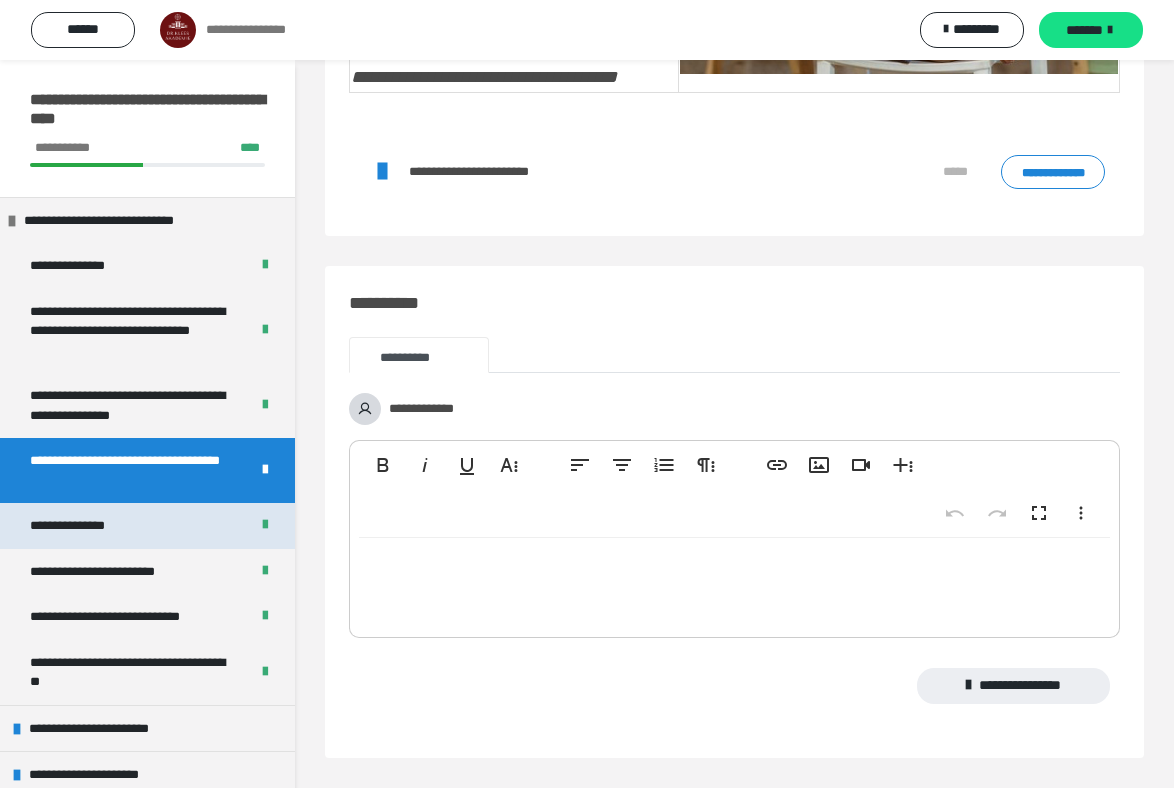 click on "**********" at bounding box center [86, 526] 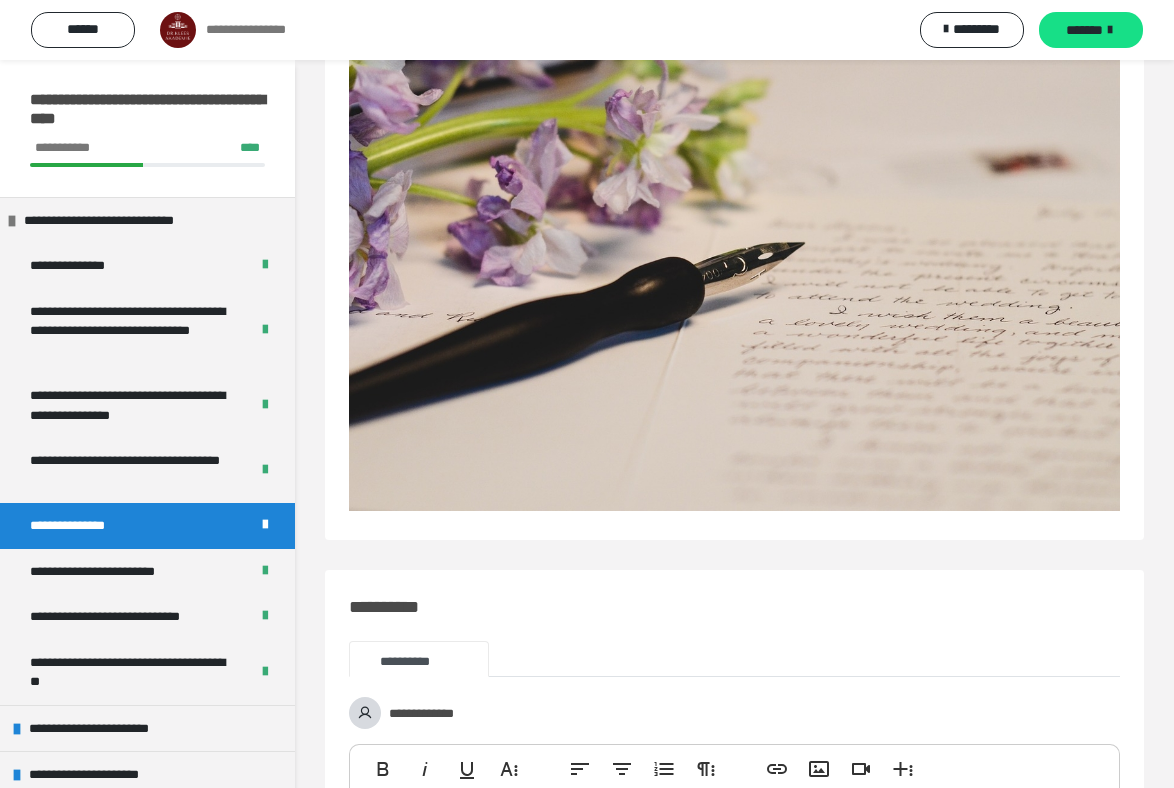 scroll, scrollTop: 455, scrollLeft: 0, axis: vertical 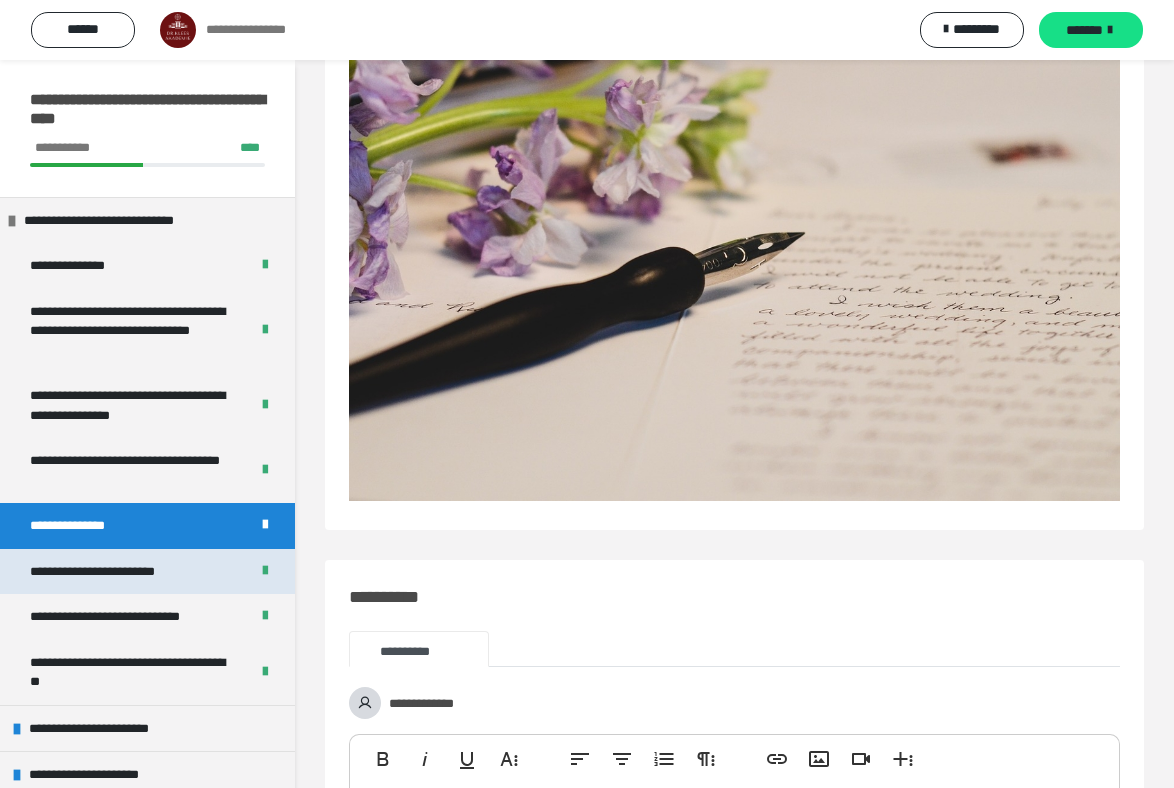 click on "**********" at bounding box center (117, 572) 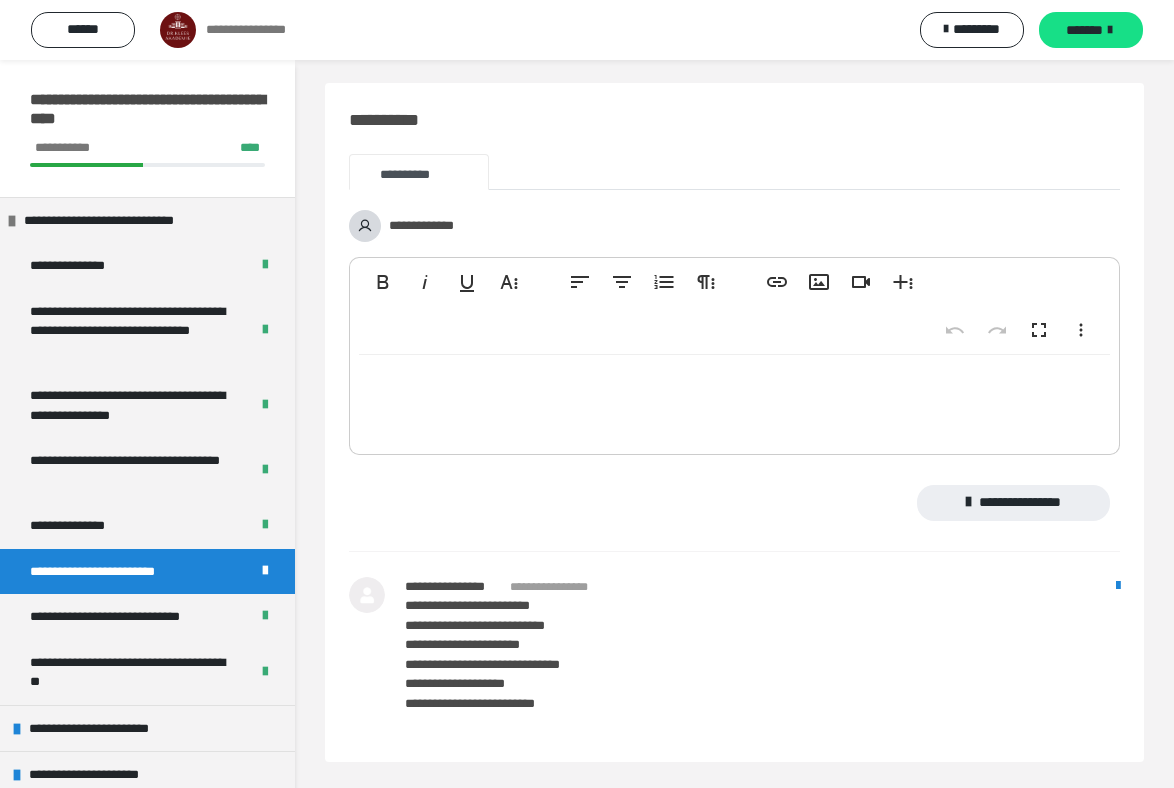 scroll, scrollTop: 719, scrollLeft: 0, axis: vertical 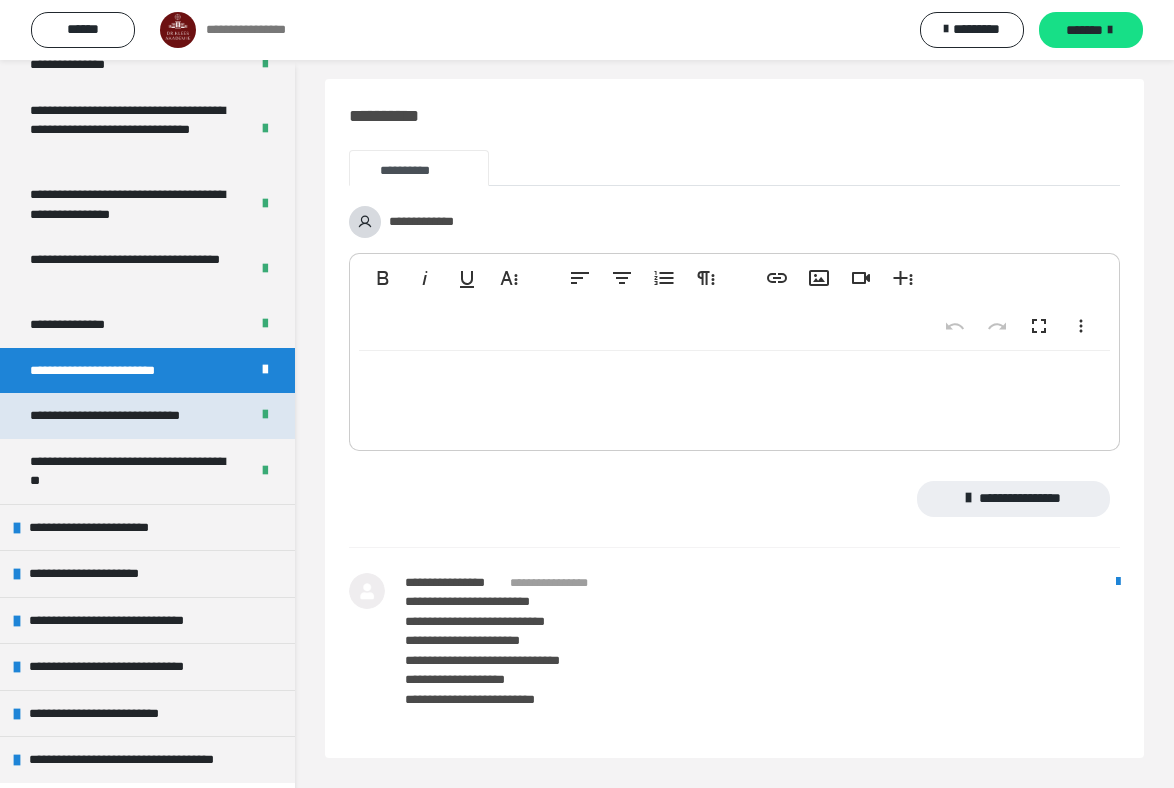 click on "**********" at bounding box center [127, 416] 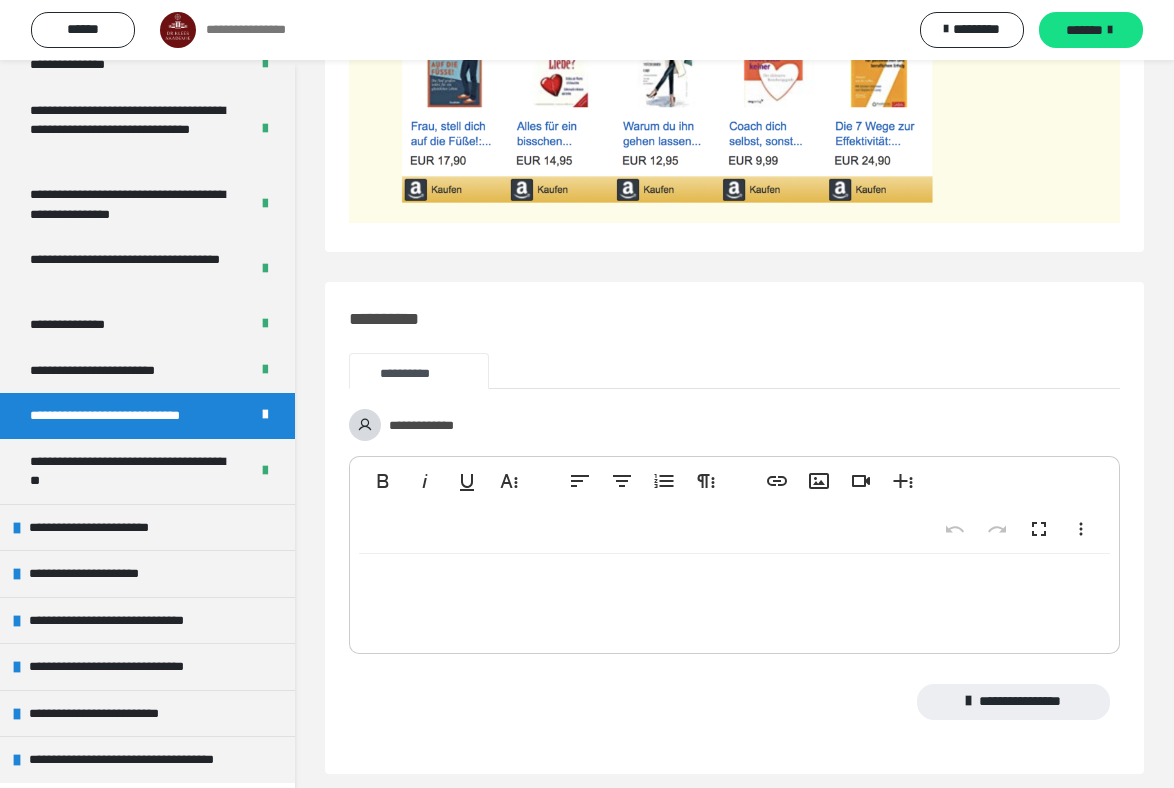 scroll, scrollTop: 773, scrollLeft: 0, axis: vertical 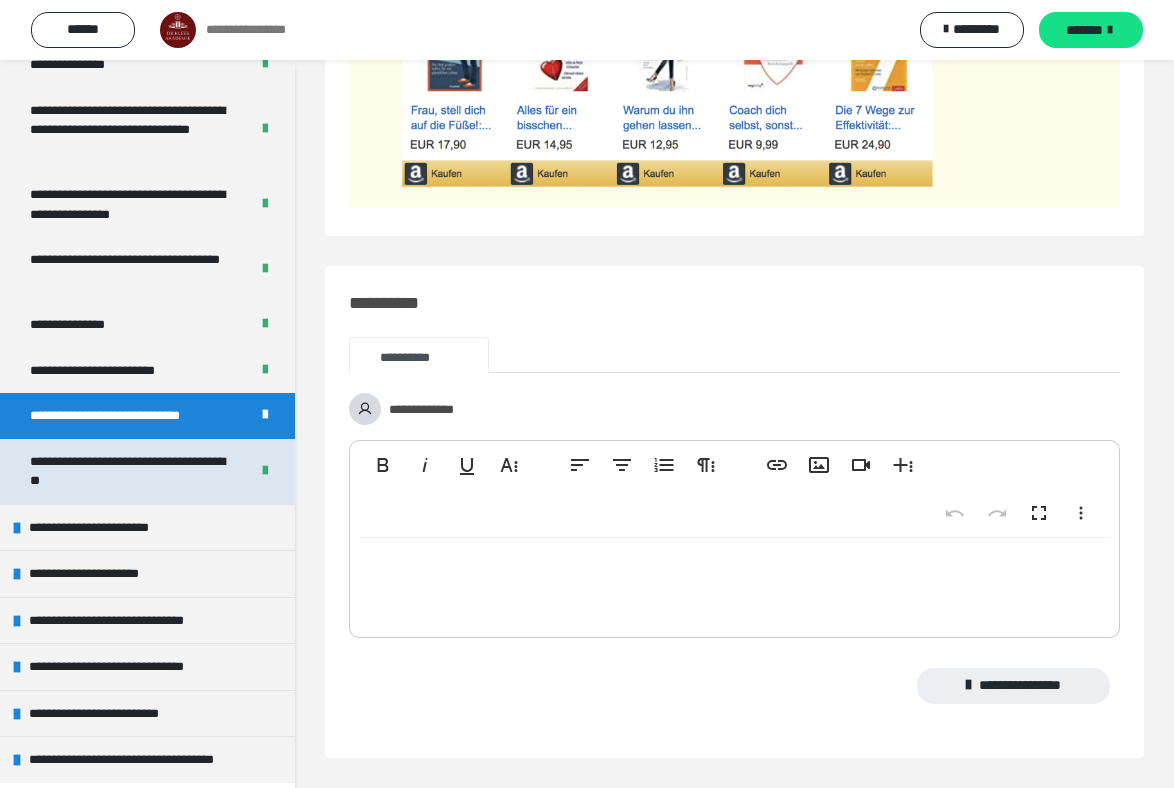 click on "**********" at bounding box center [131, 471] 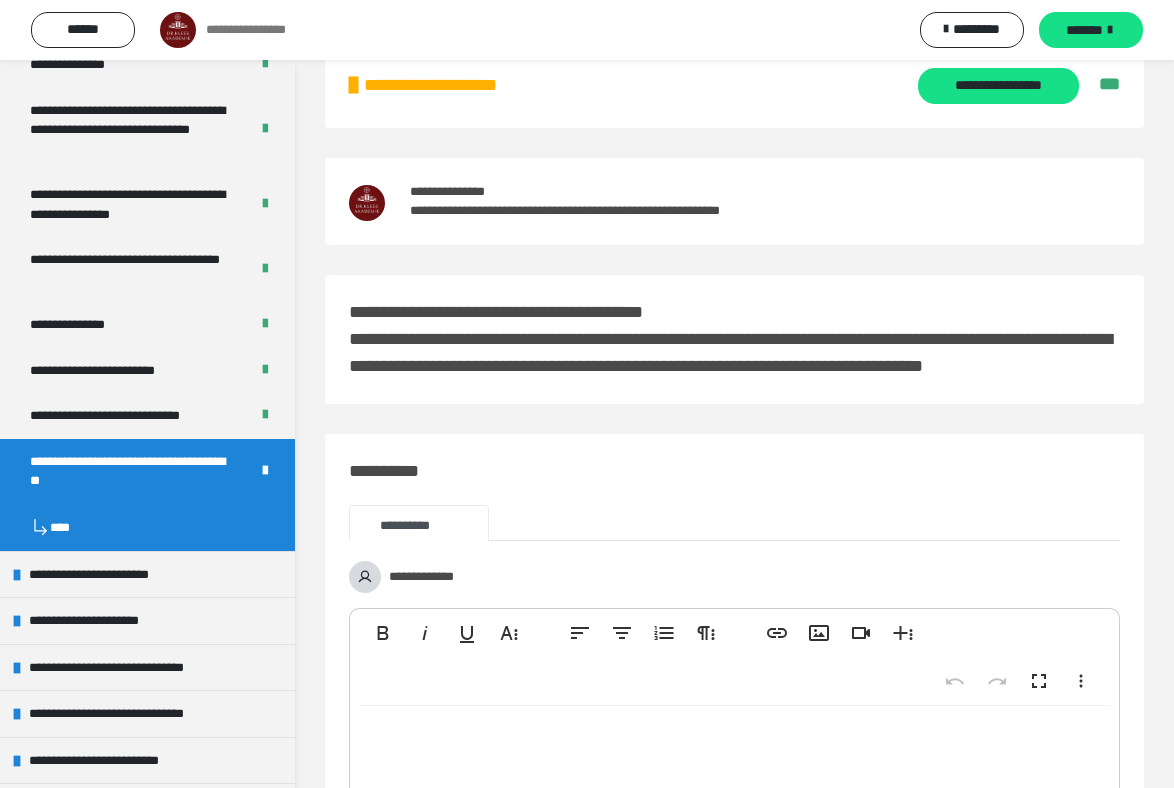 scroll, scrollTop: 0, scrollLeft: 0, axis: both 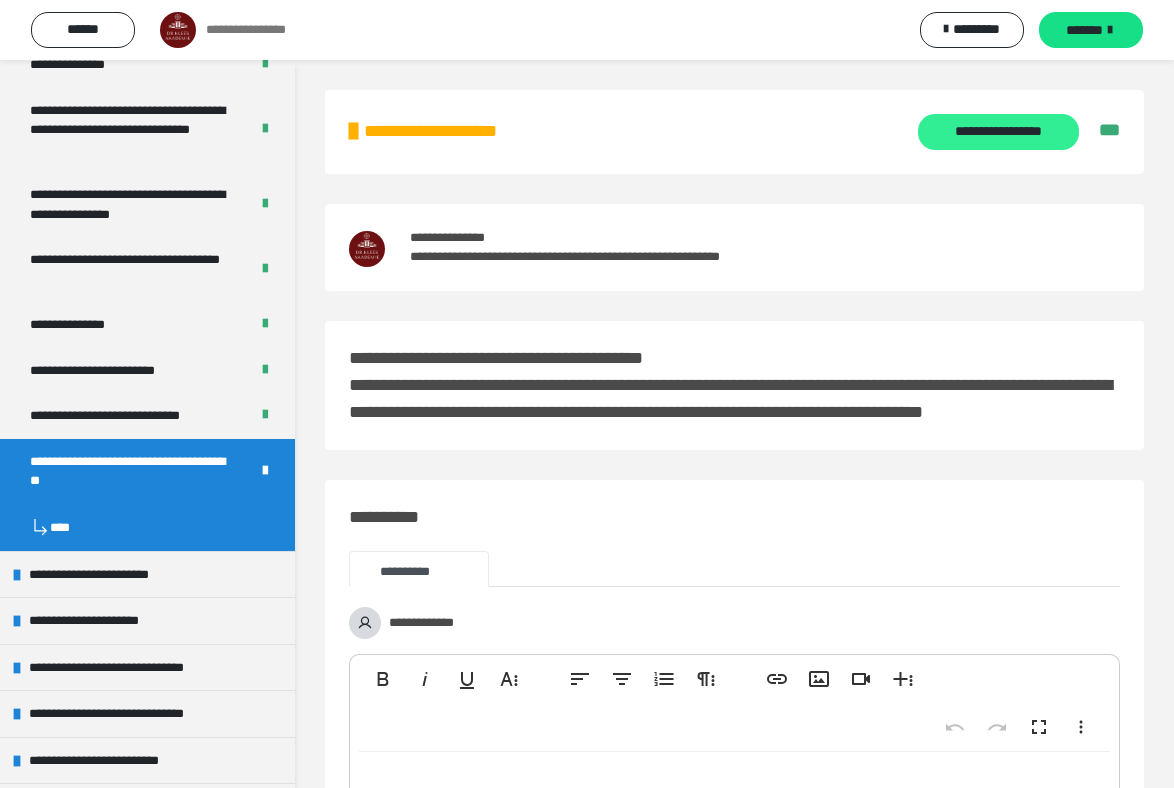 click on "**********" at bounding box center (998, 132) 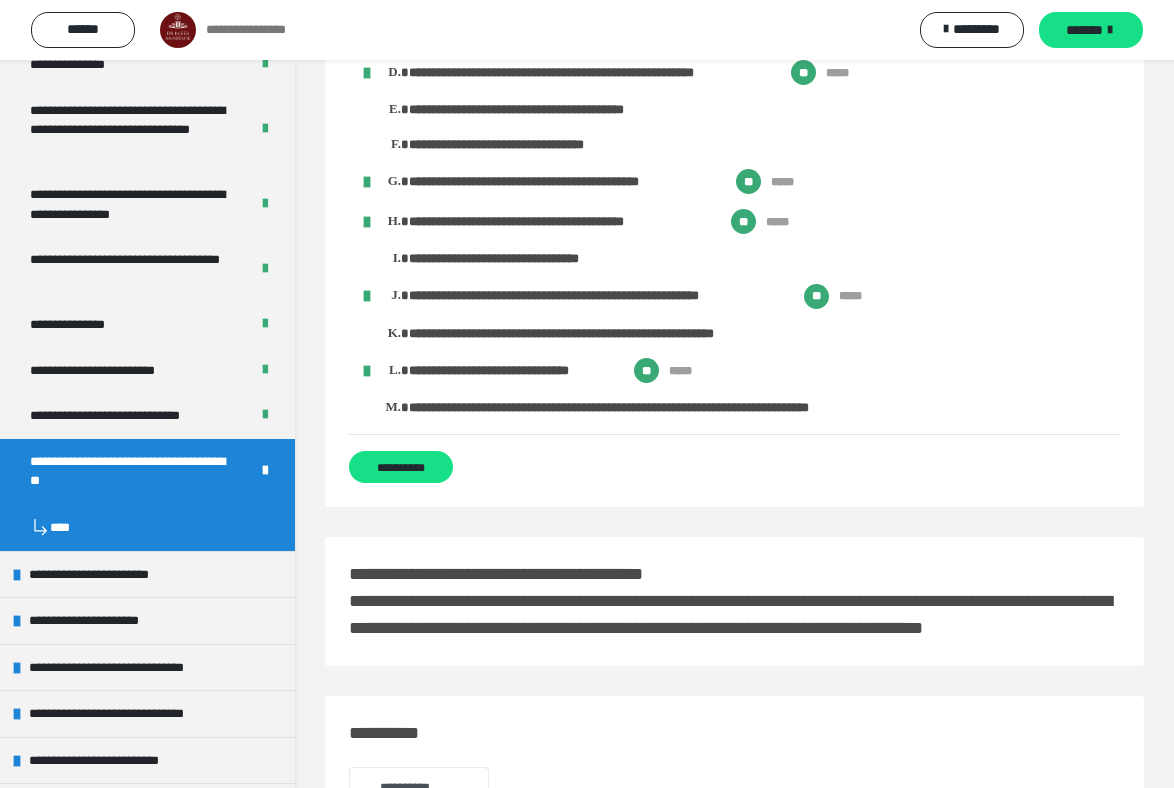 scroll, scrollTop: 0, scrollLeft: 0, axis: both 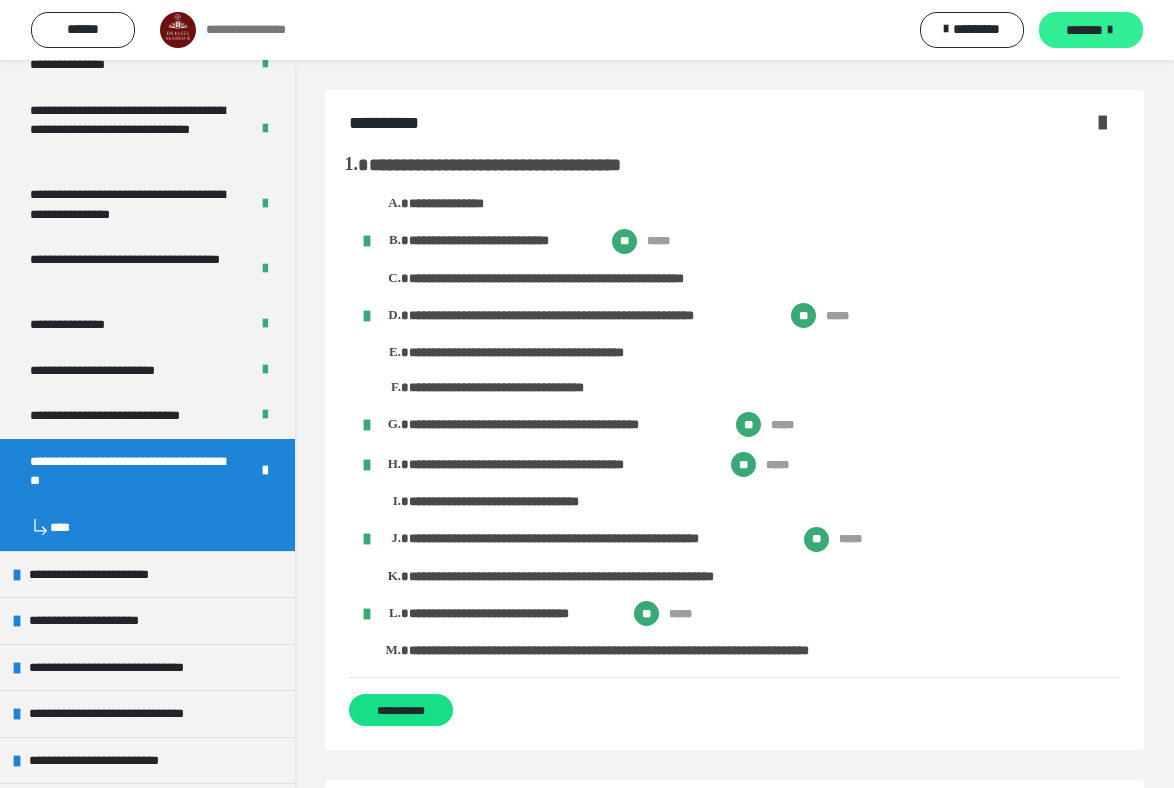 click on "*******" at bounding box center [1084, 30] 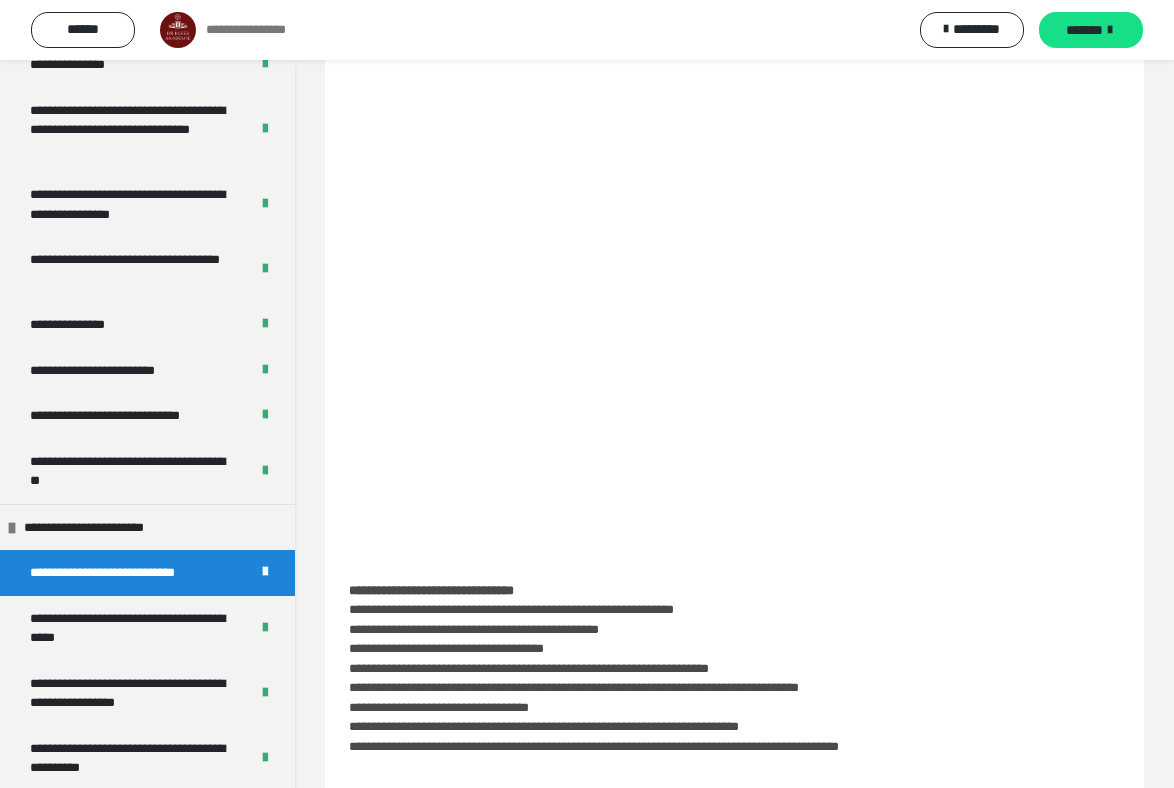 scroll, scrollTop: 404, scrollLeft: 0, axis: vertical 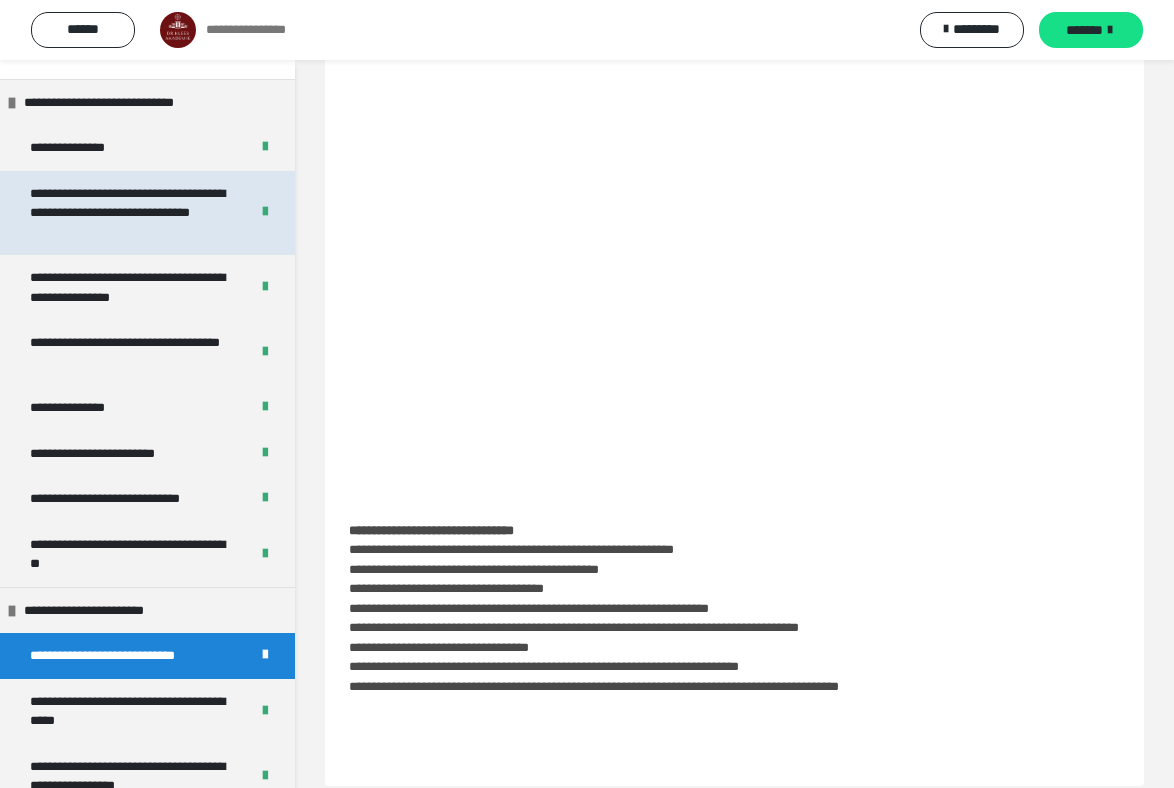 click on "**********" at bounding box center [131, 213] 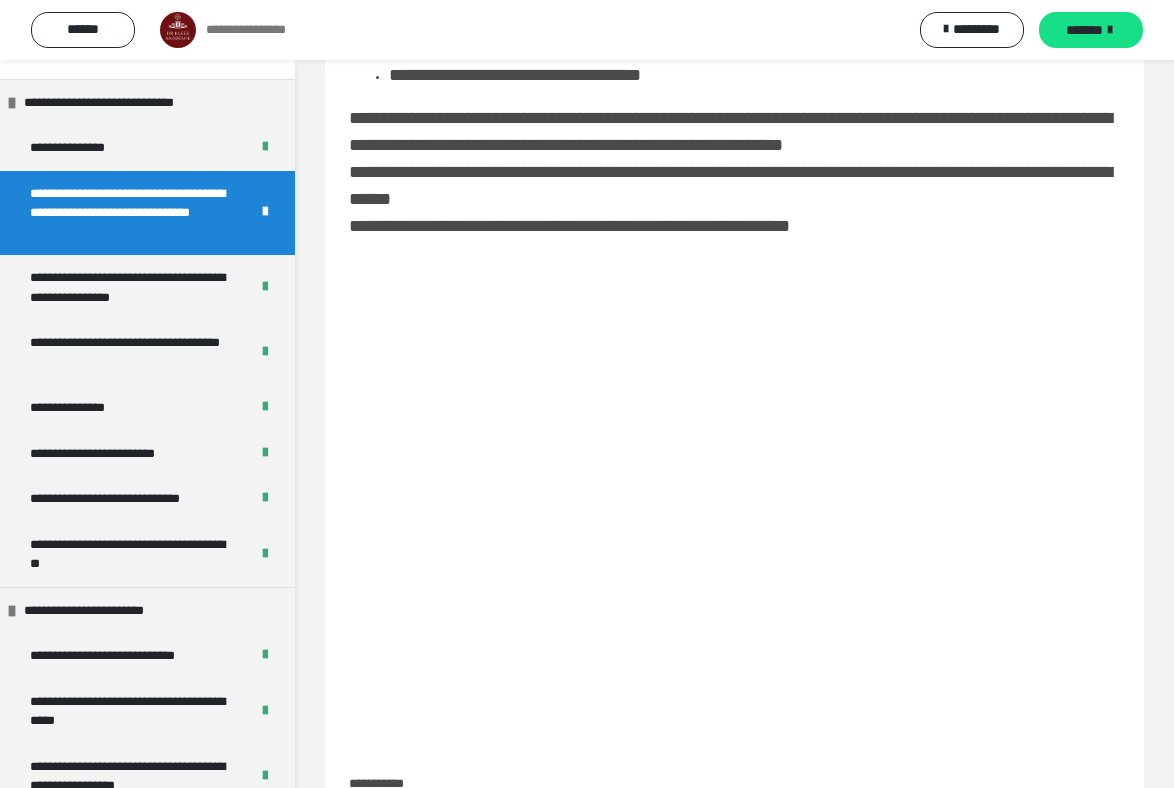 click on "**********" at bounding box center [734, 532] 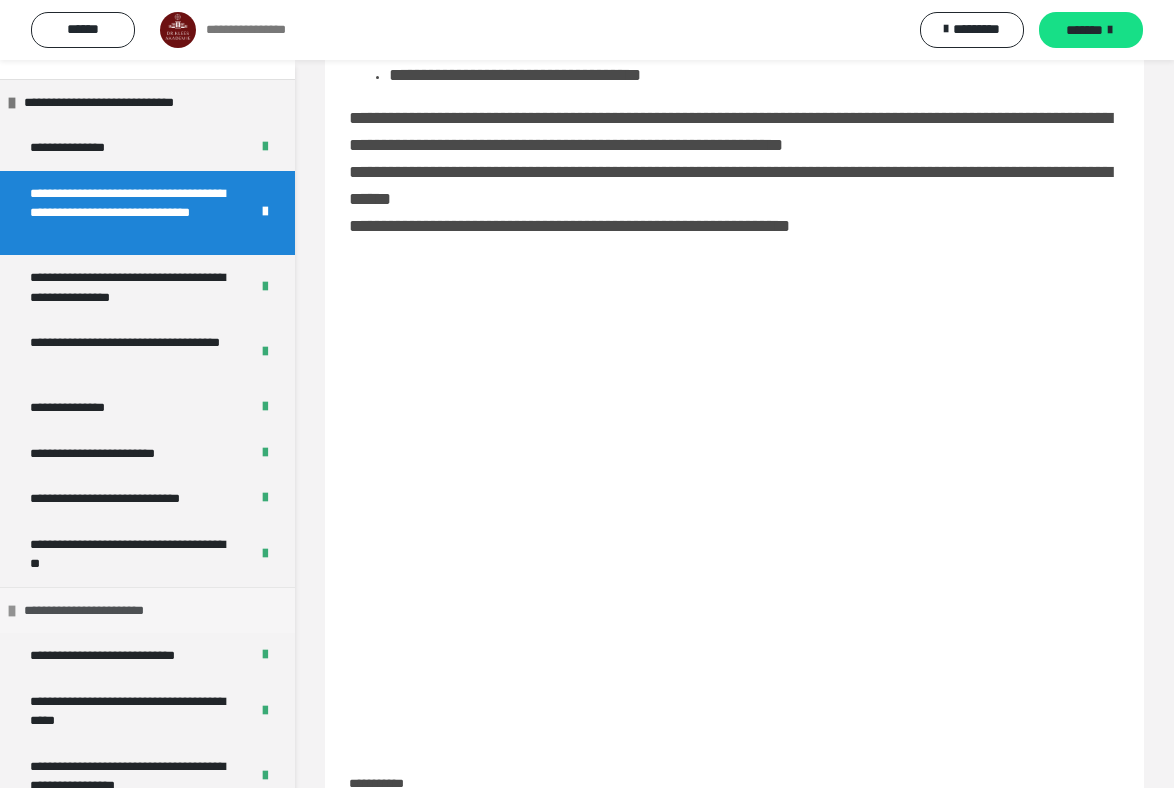 click on "**********" at bounding box center [89, 611] 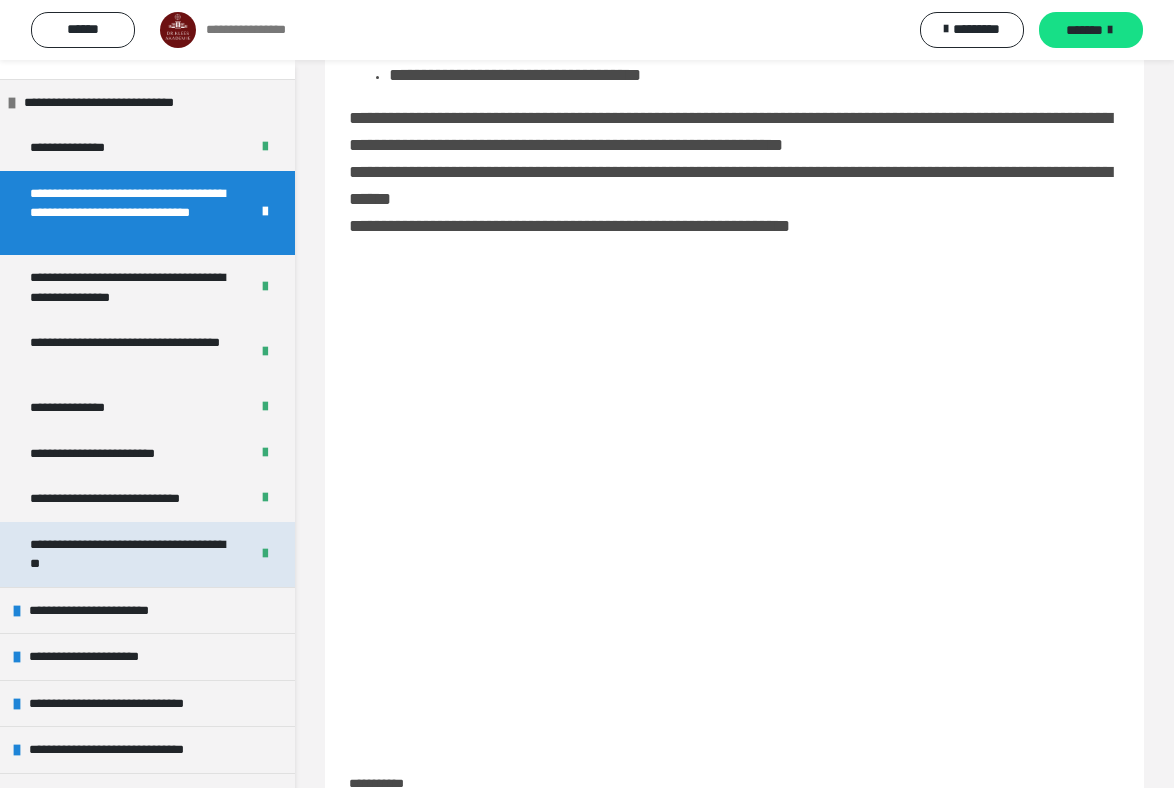 click on "**********" at bounding box center [131, 554] 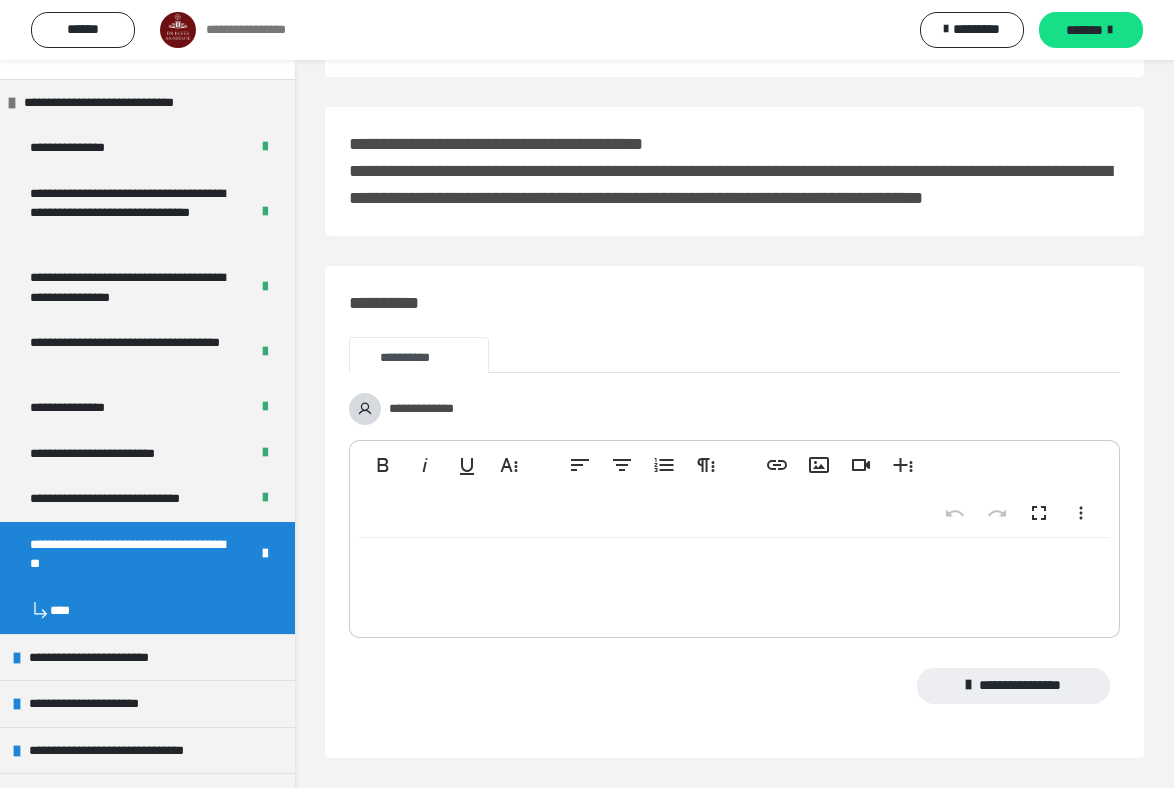 scroll, scrollTop: 240, scrollLeft: 0, axis: vertical 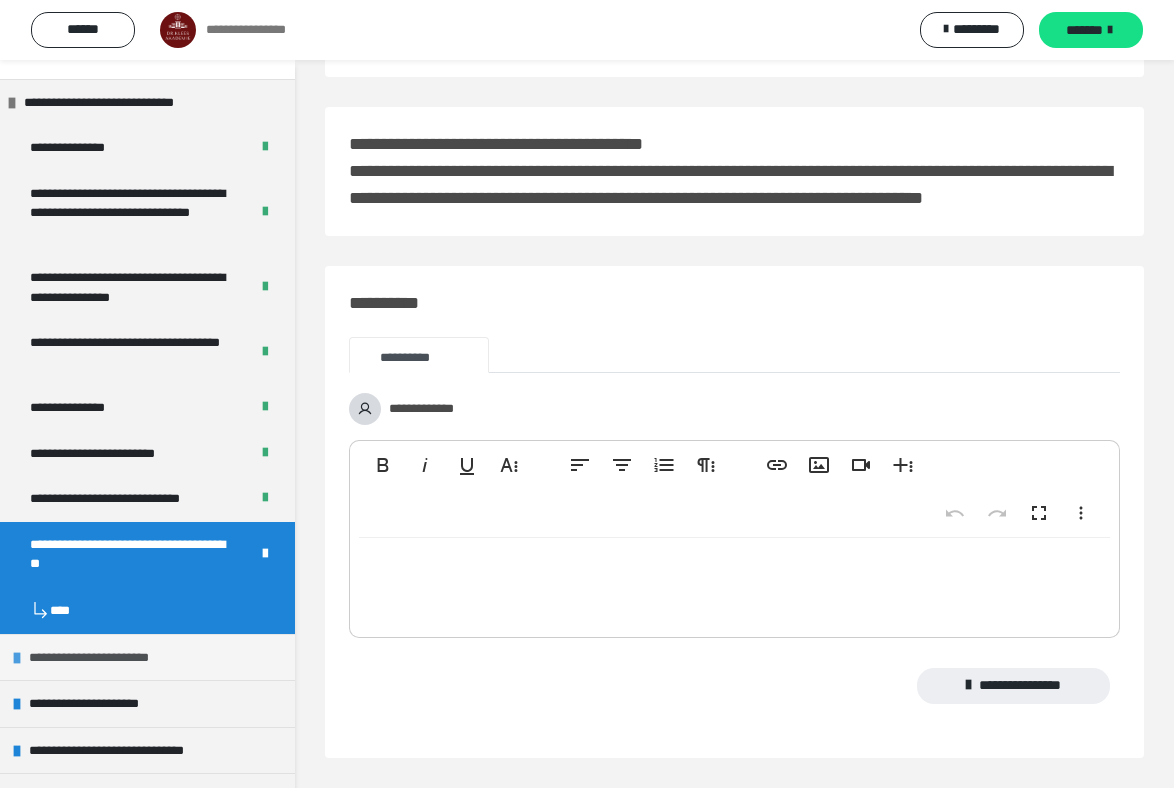 click on "**********" at bounding box center [94, 658] 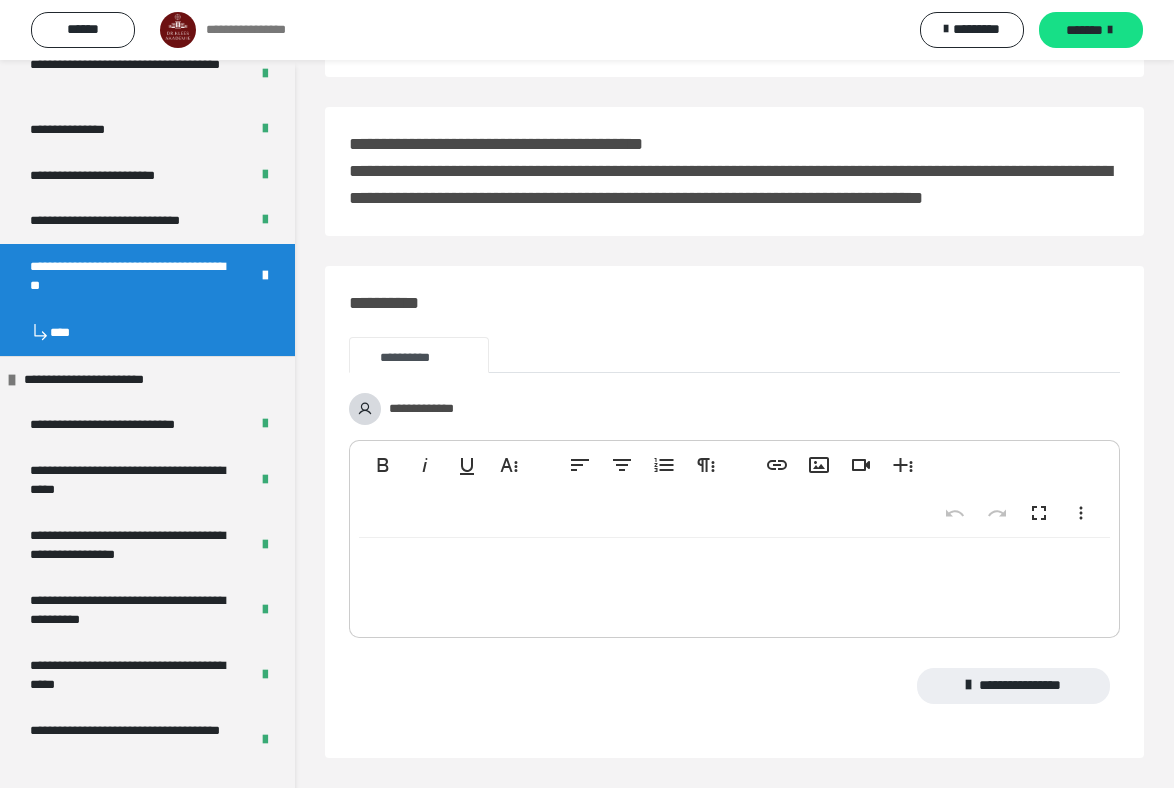 scroll, scrollTop: 415, scrollLeft: 0, axis: vertical 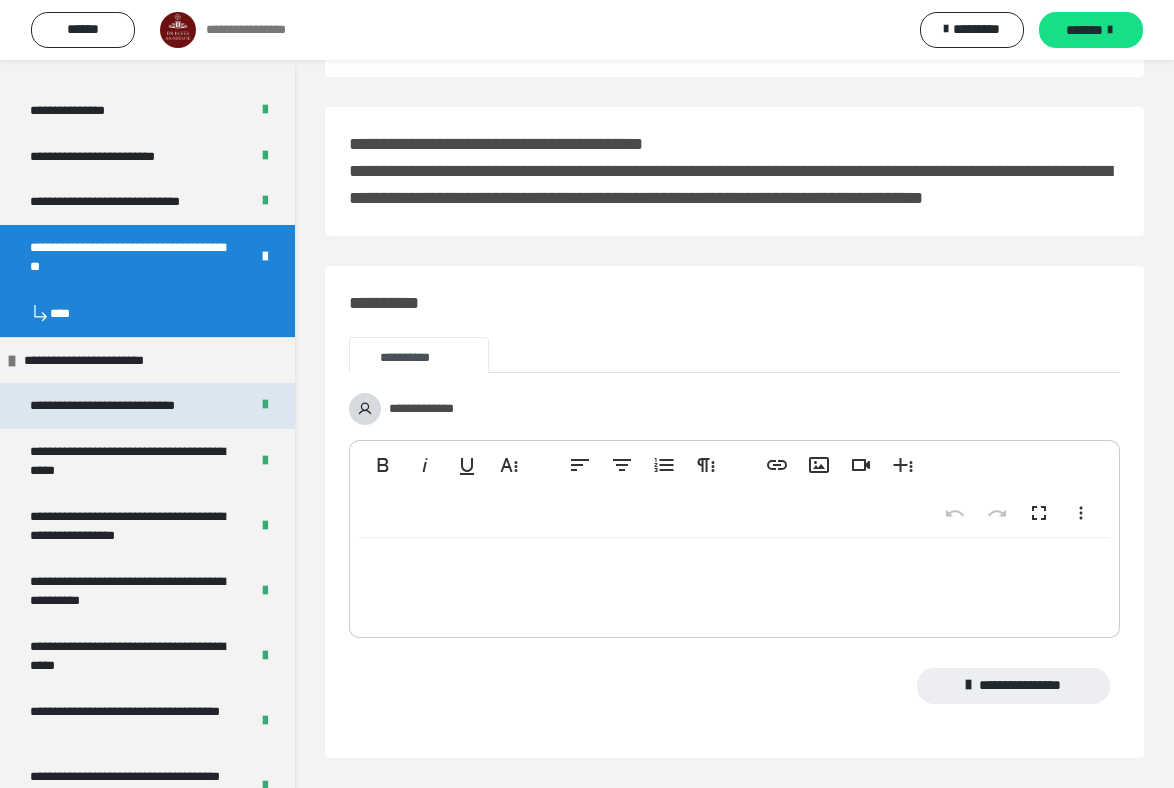 click on "**********" at bounding box center [119, 406] 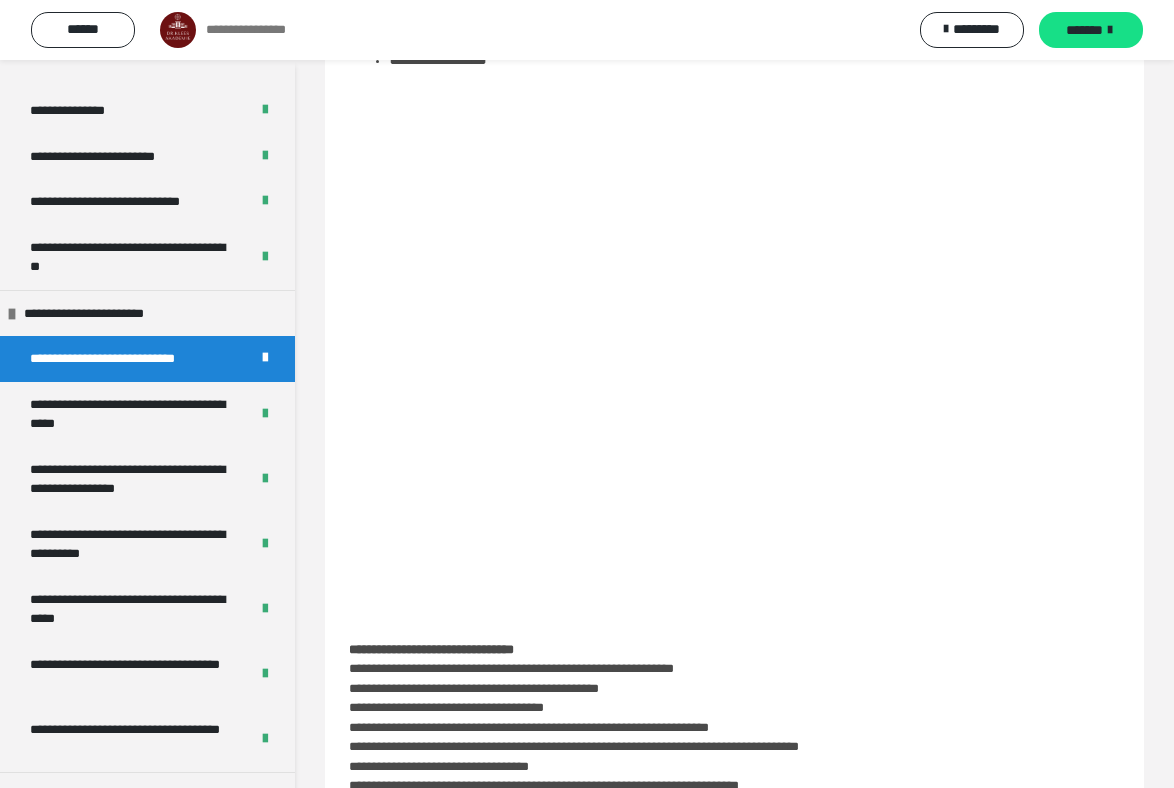 scroll, scrollTop: 373, scrollLeft: 0, axis: vertical 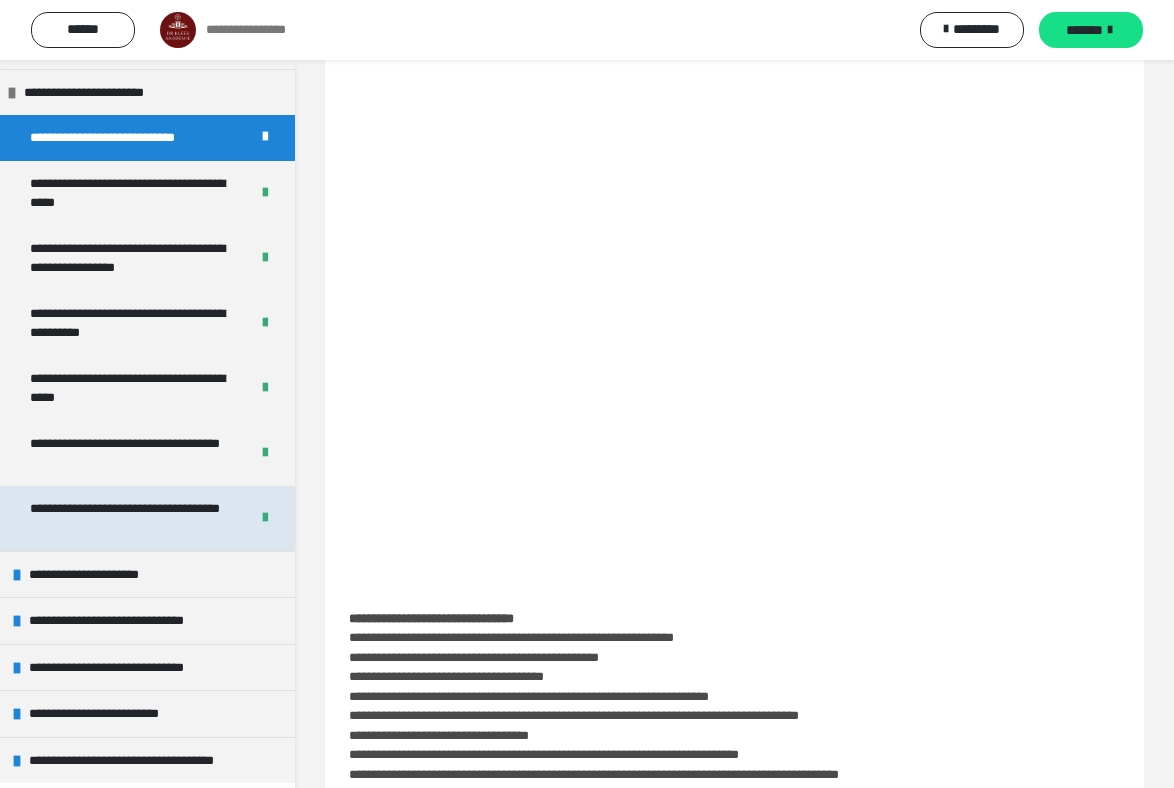 click on "**********" at bounding box center [131, 518] 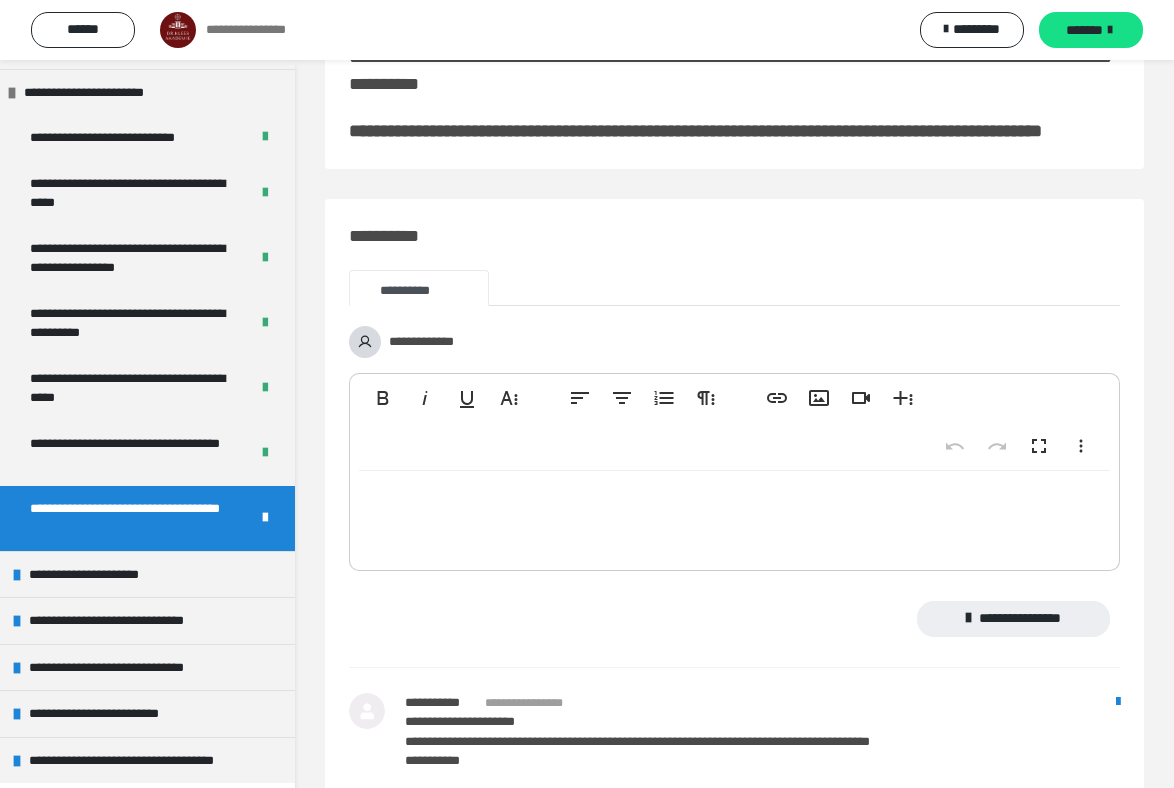 scroll, scrollTop: 319, scrollLeft: 0, axis: vertical 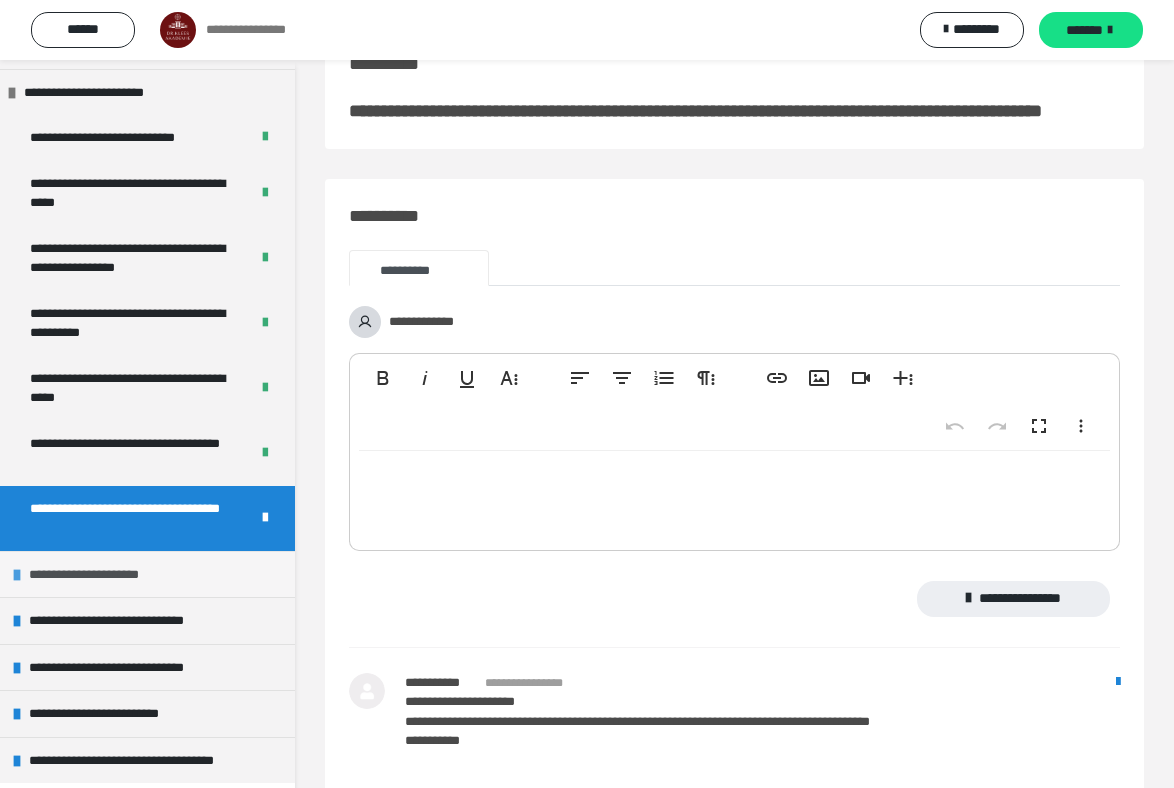 click on "**********" at bounding box center [91, 575] 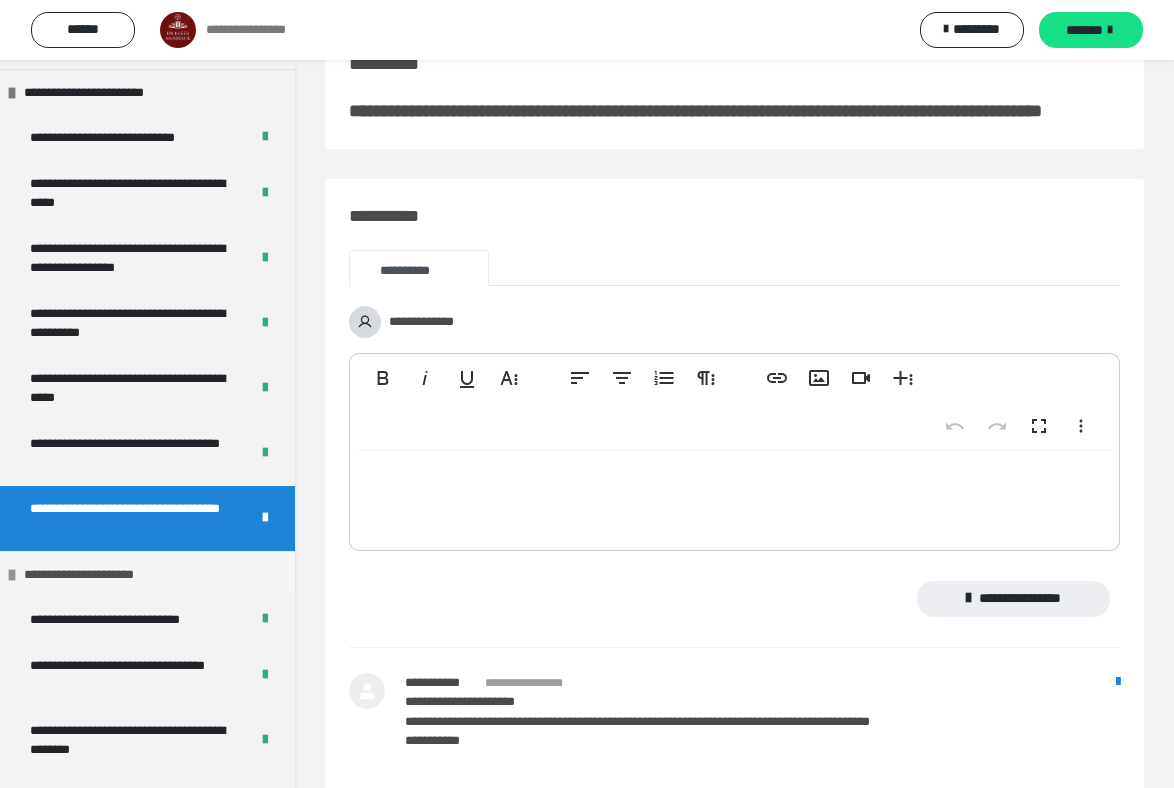 click on "**********" at bounding box center (86, 575) 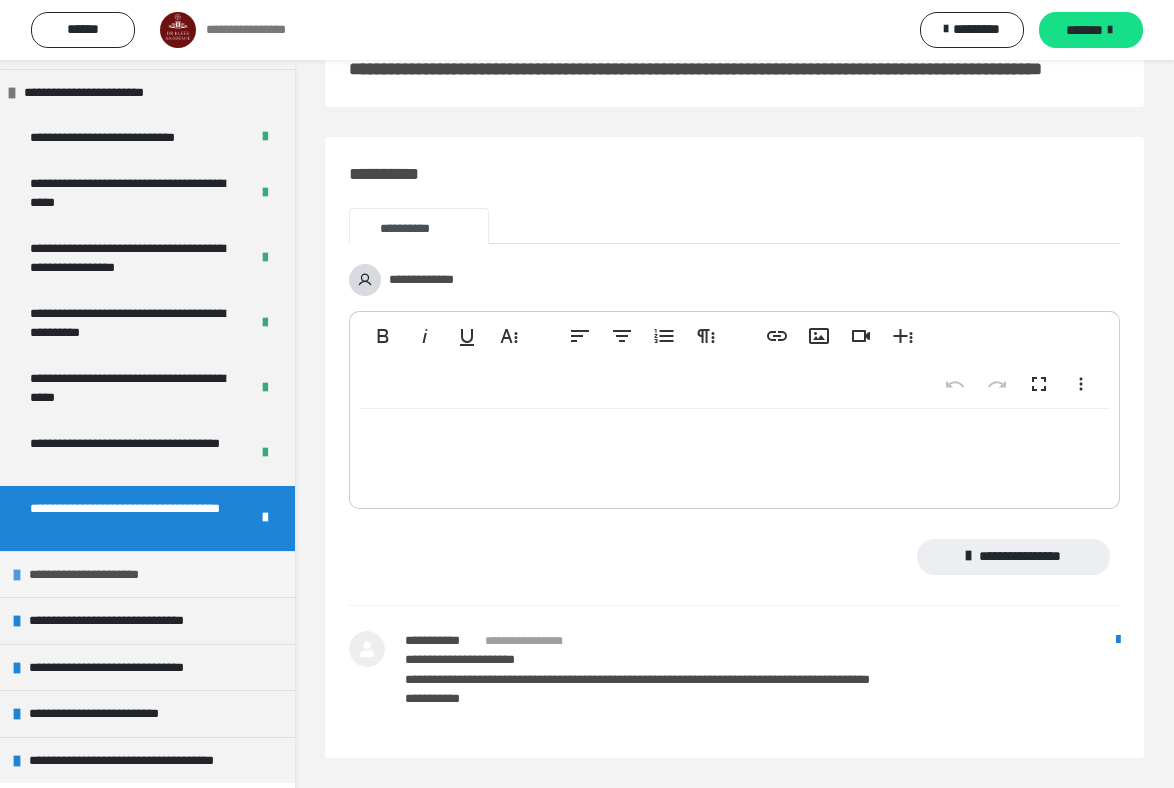 scroll, scrollTop: 414, scrollLeft: 0, axis: vertical 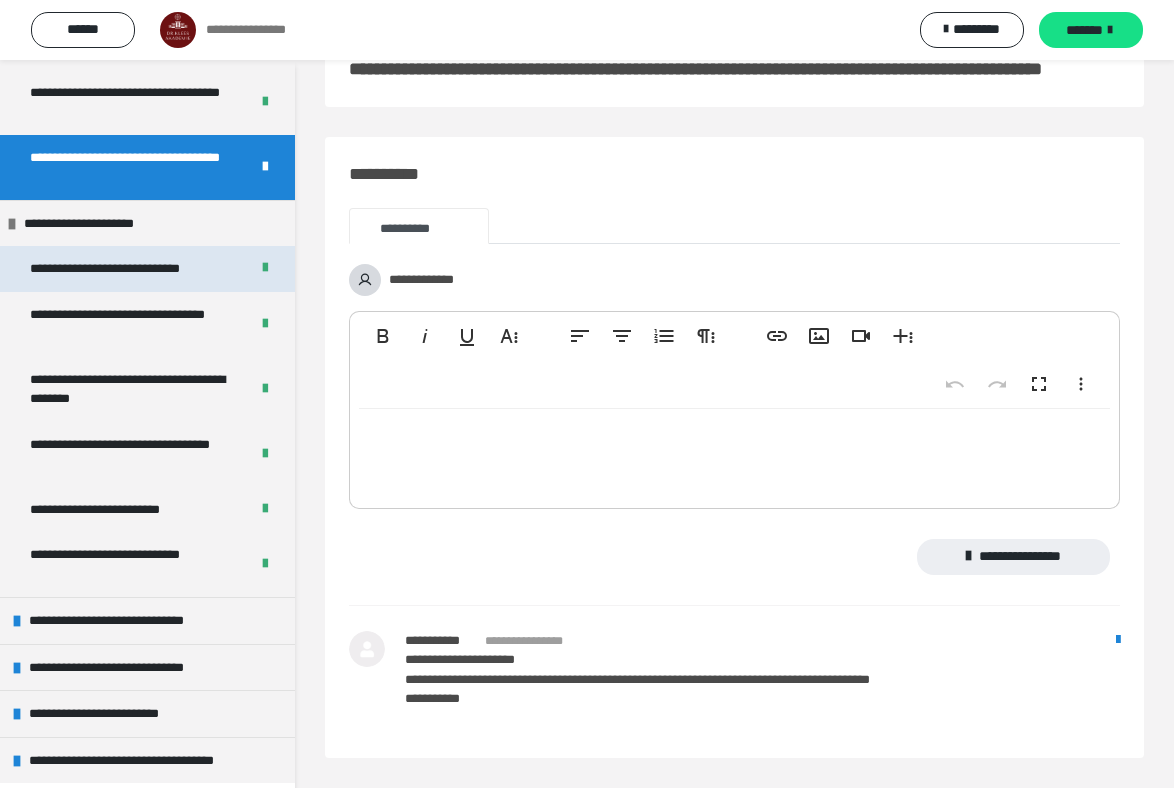 click on "**********" at bounding box center [117, 269] 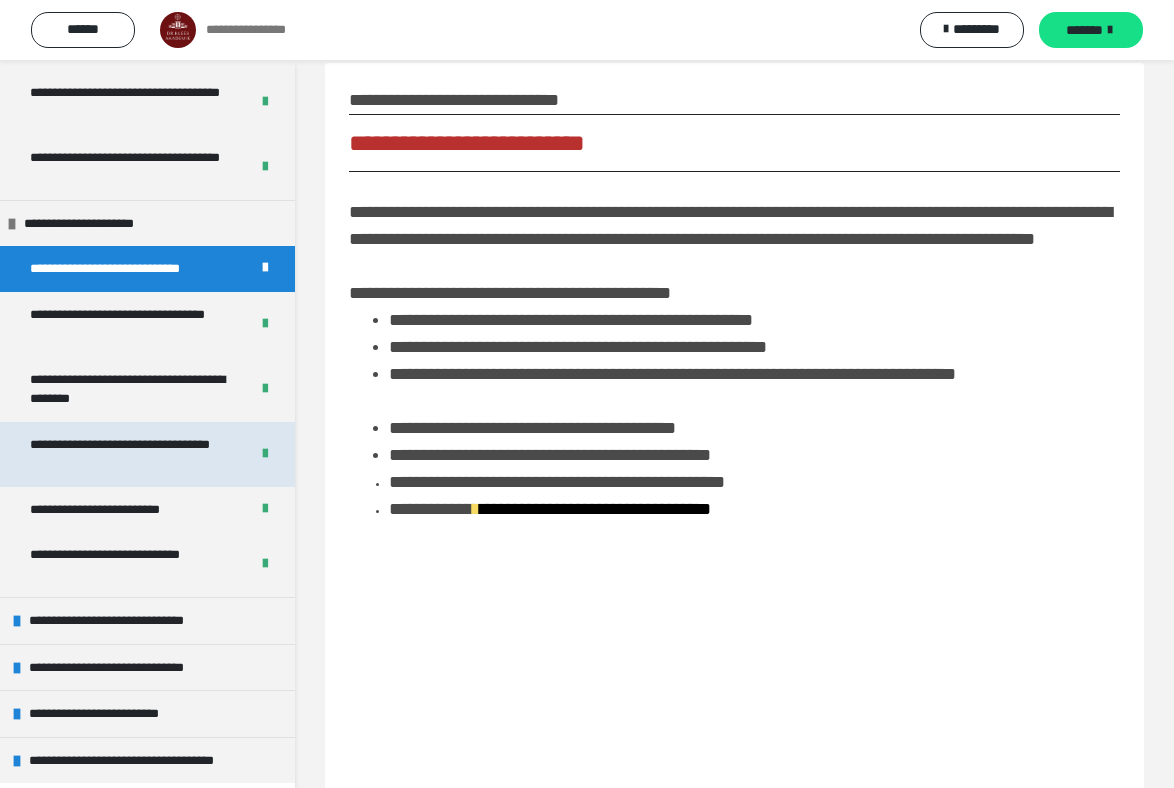 scroll, scrollTop: 0, scrollLeft: 0, axis: both 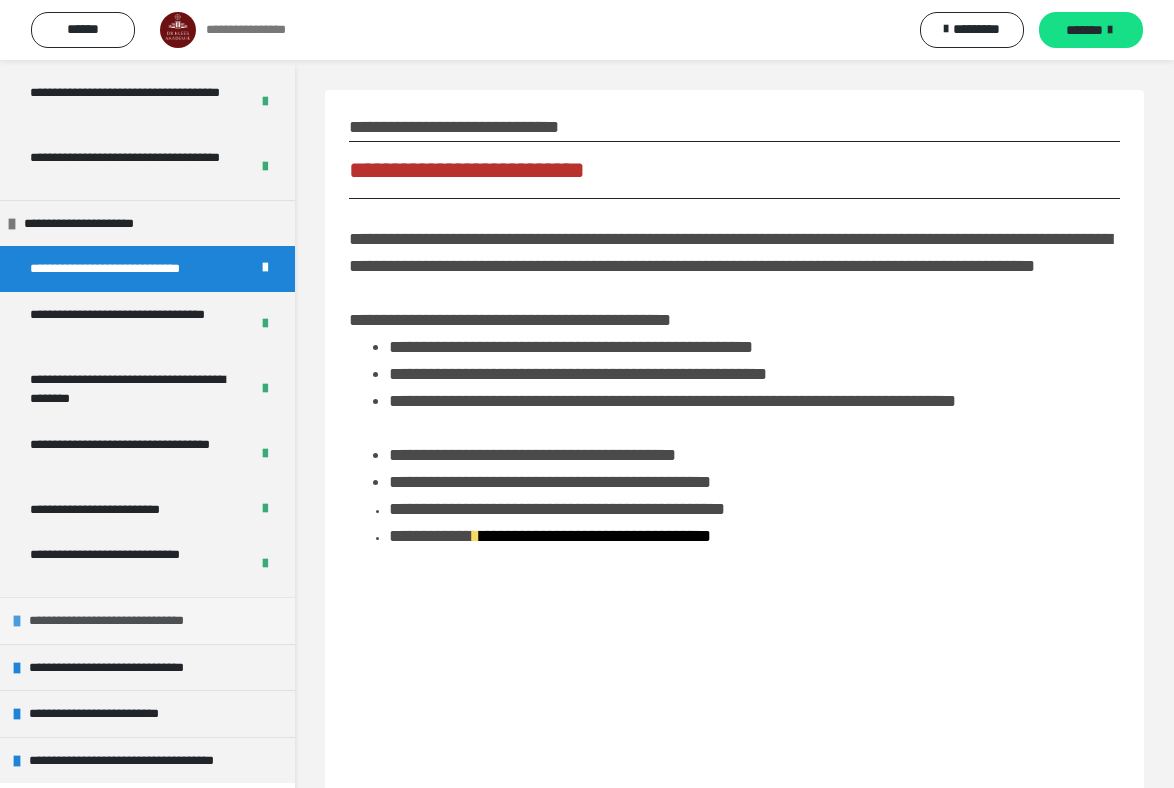 click at bounding box center [17, 621] 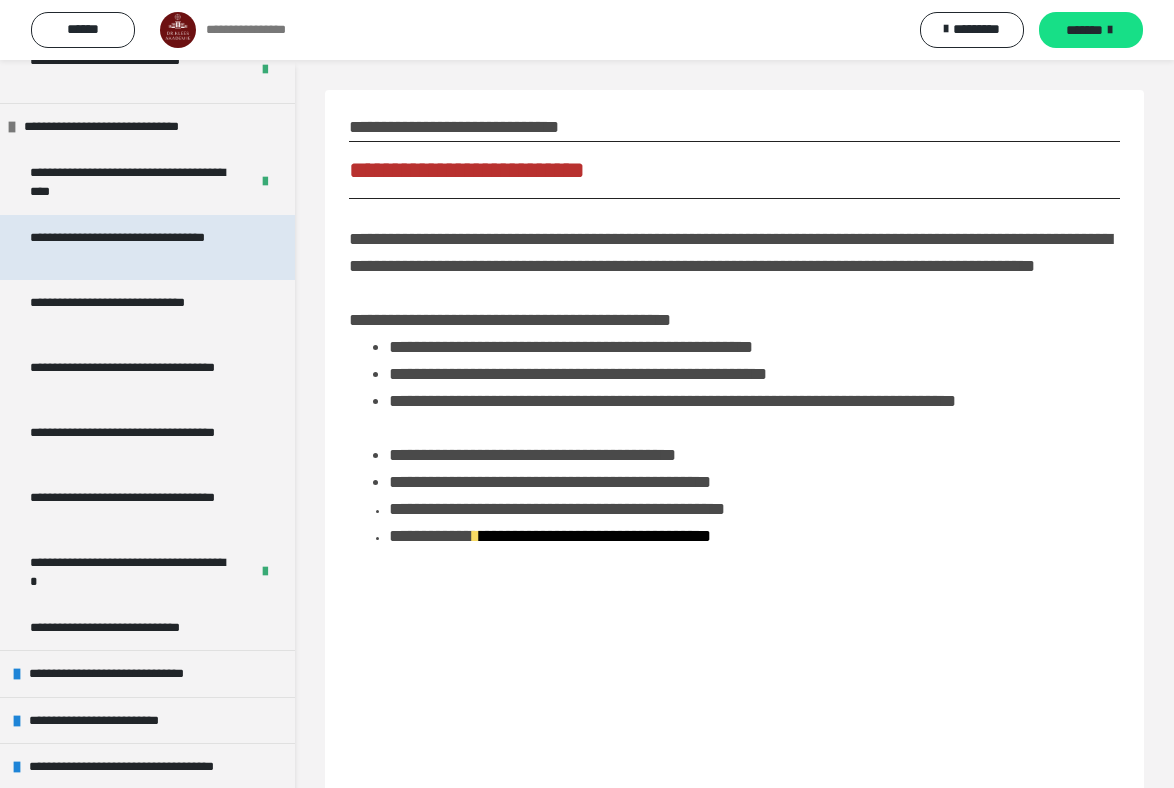 scroll, scrollTop: 1488, scrollLeft: 0, axis: vertical 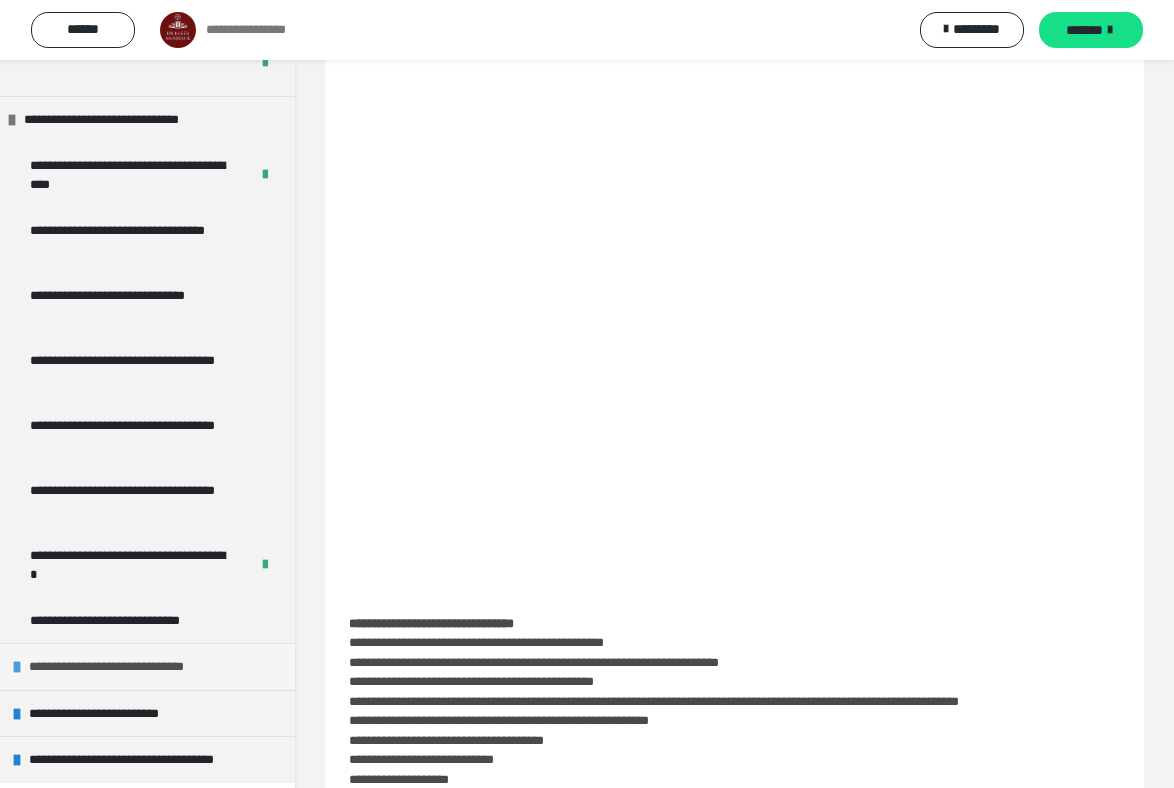 click on "**********" at bounding box center (128, 667) 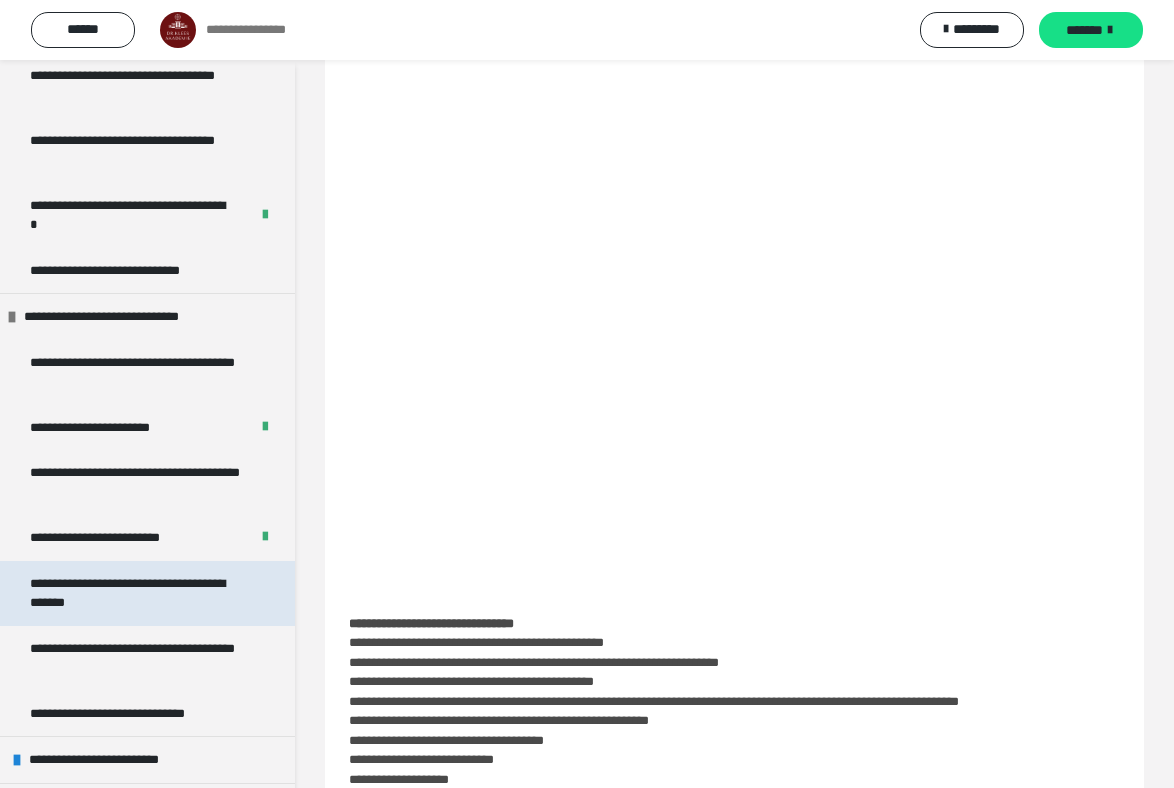 scroll, scrollTop: 1840, scrollLeft: 0, axis: vertical 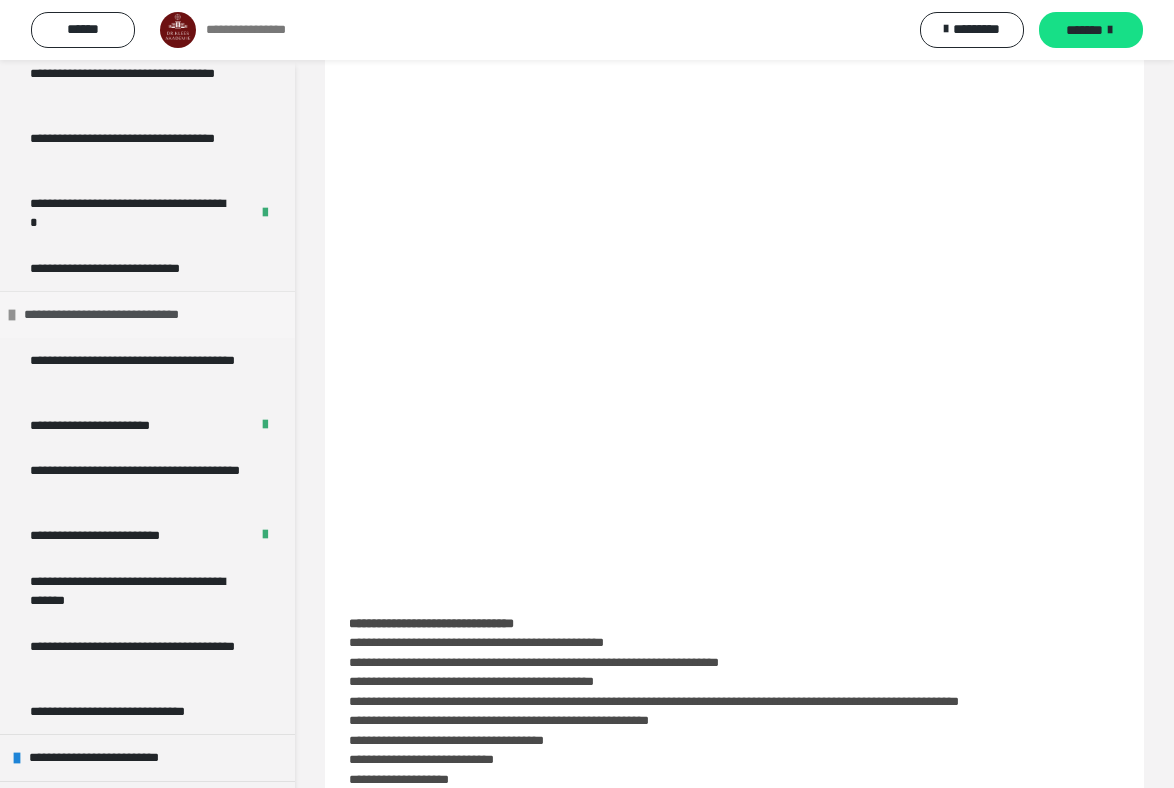 click on "**********" at bounding box center [123, 315] 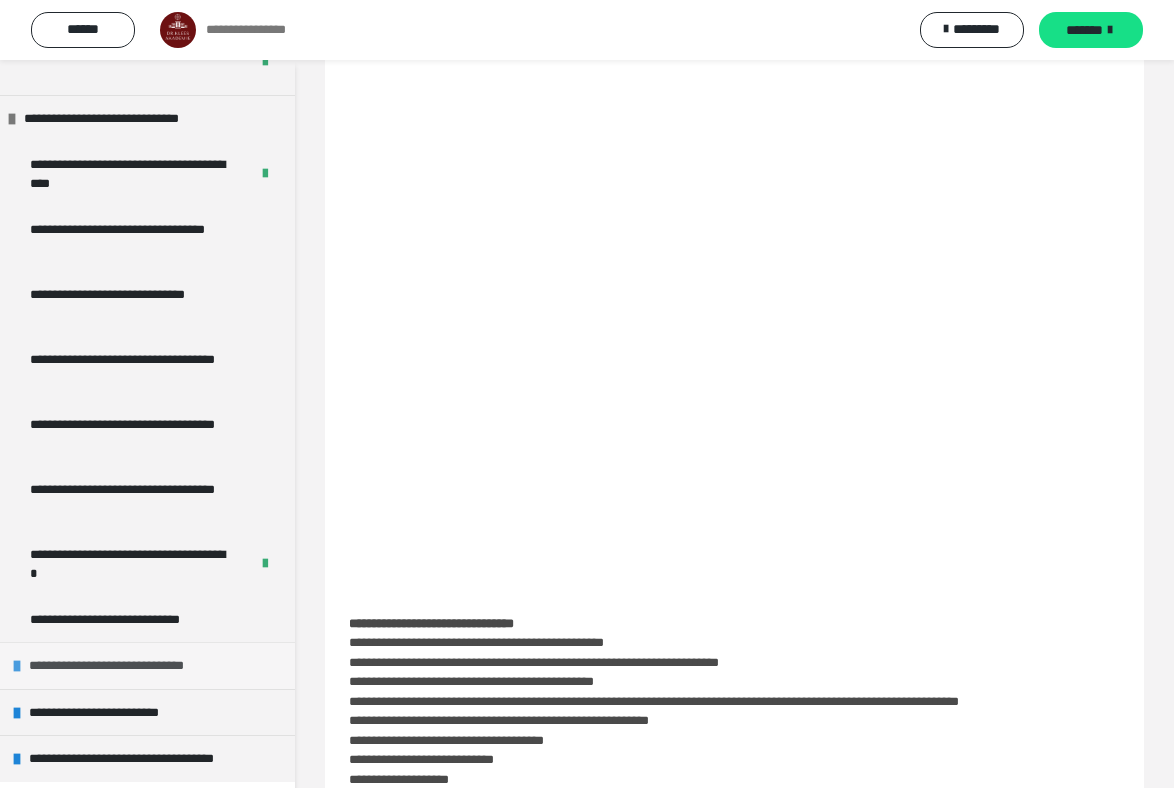 scroll, scrollTop: 1488, scrollLeft: 0, axis: vertical 